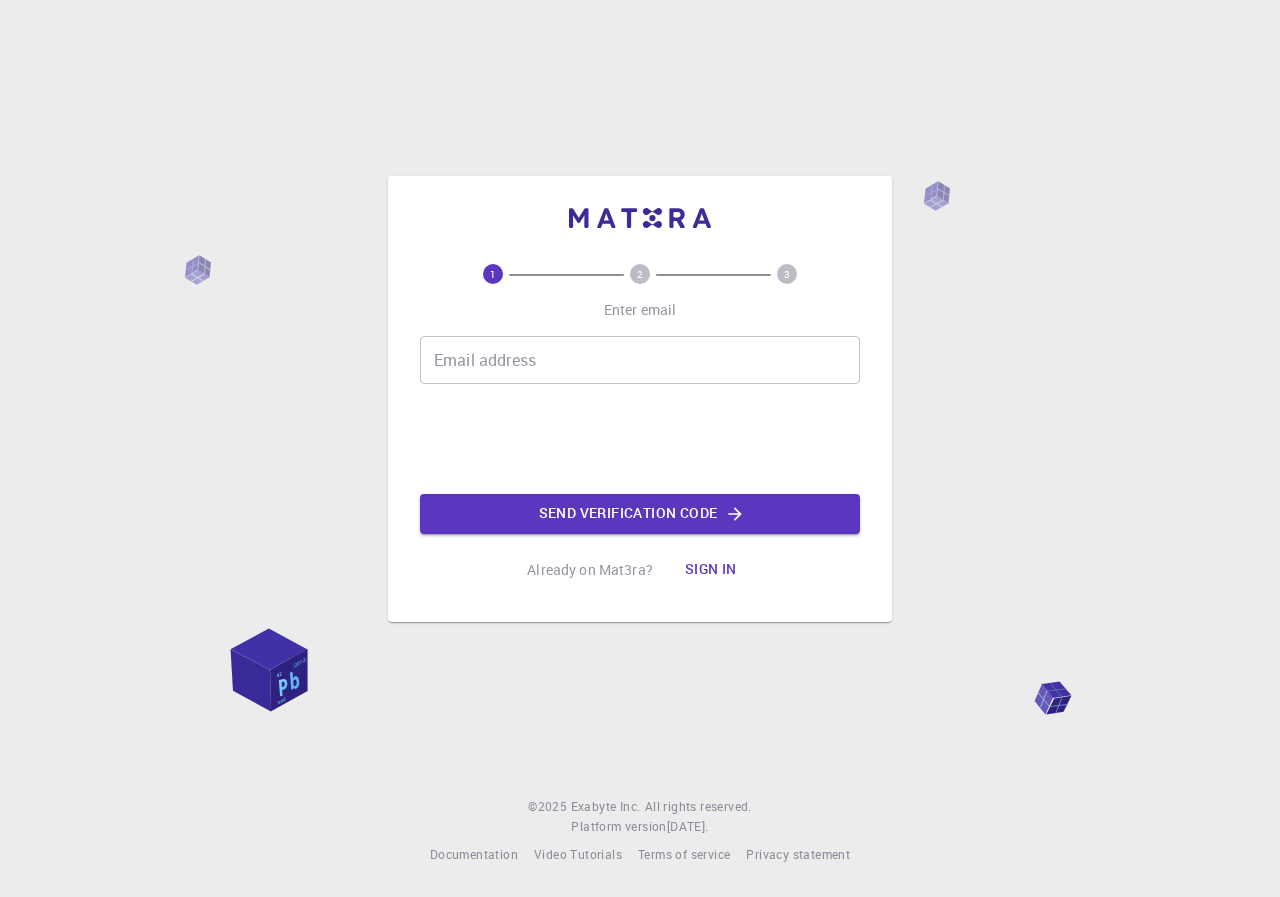 scroll, scrollTop: 0, scrollLeft: 0, axis: both 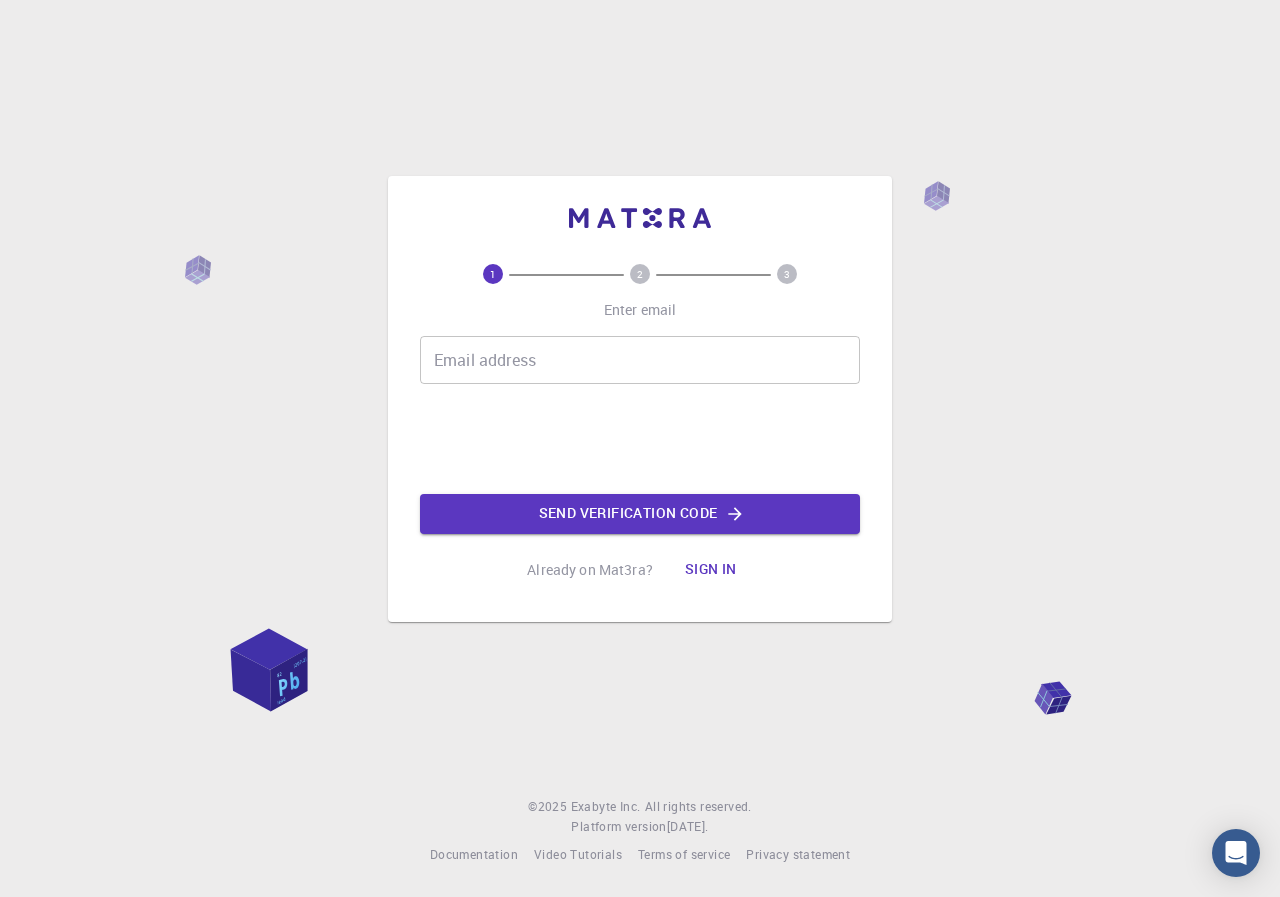 drag, startPoint x: 614, startPoint y: 387, endPoint x: 604, endPoint y: 359, distance: 29.732138 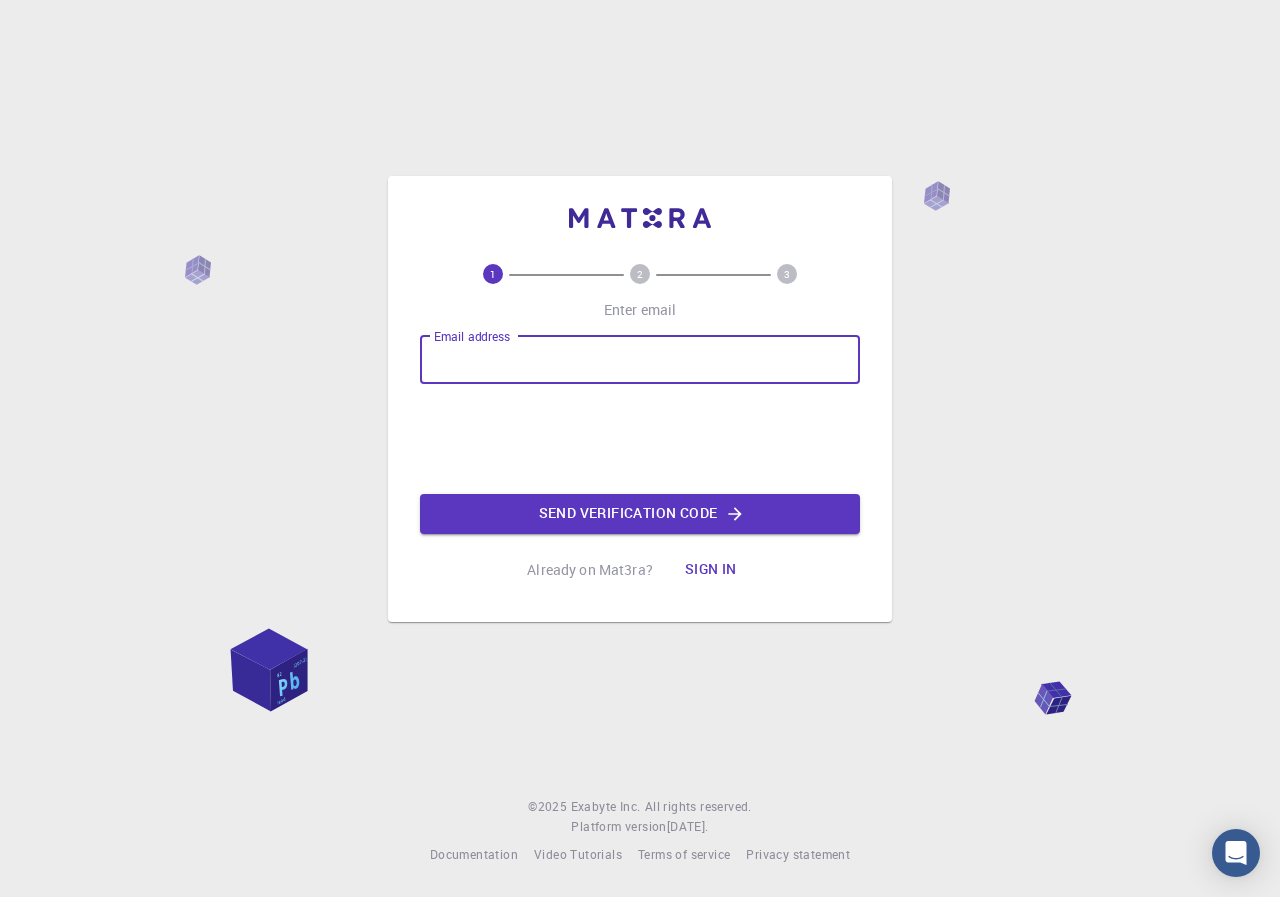 click on "Email address" at bounding box center [640, 360] 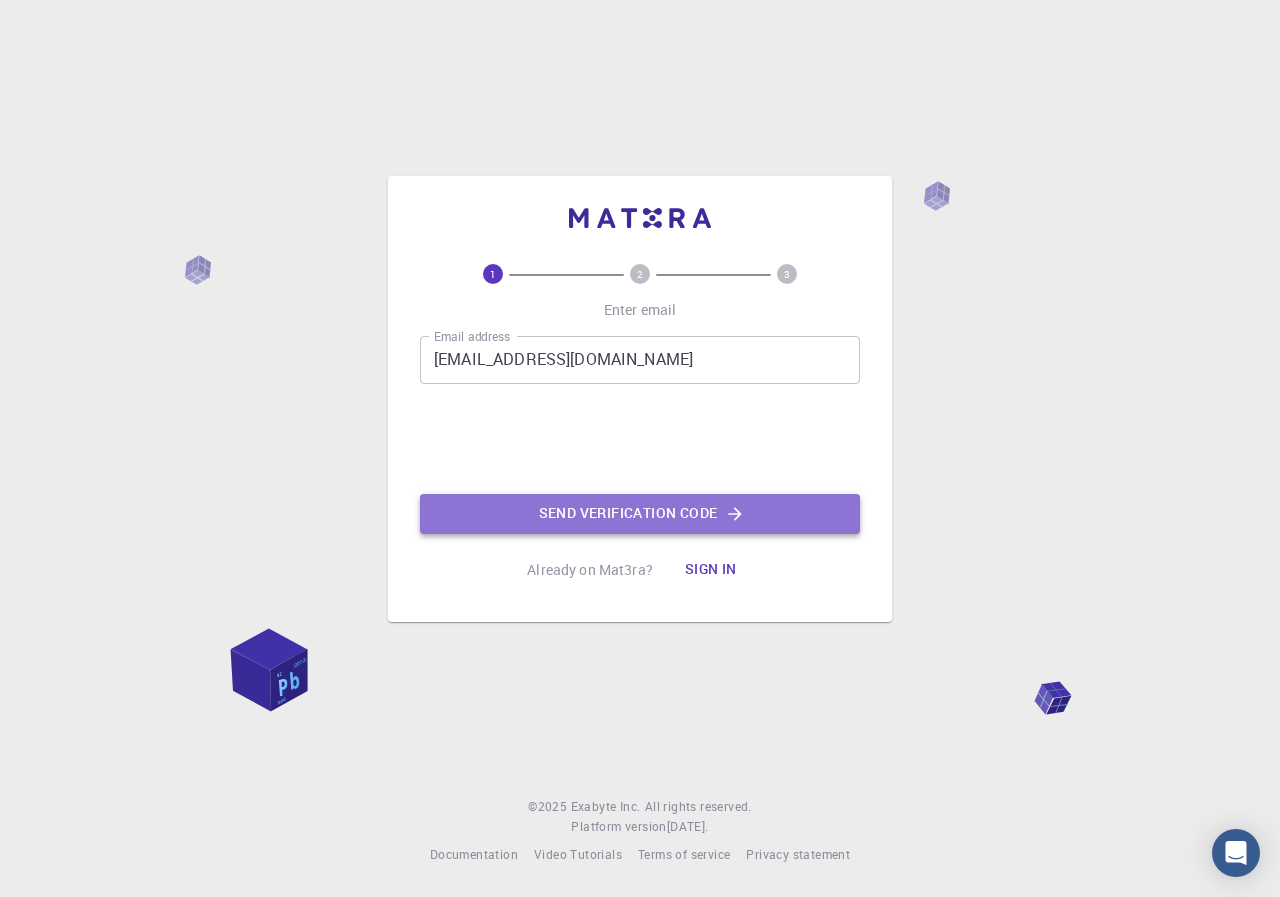 click on "Send verification code" 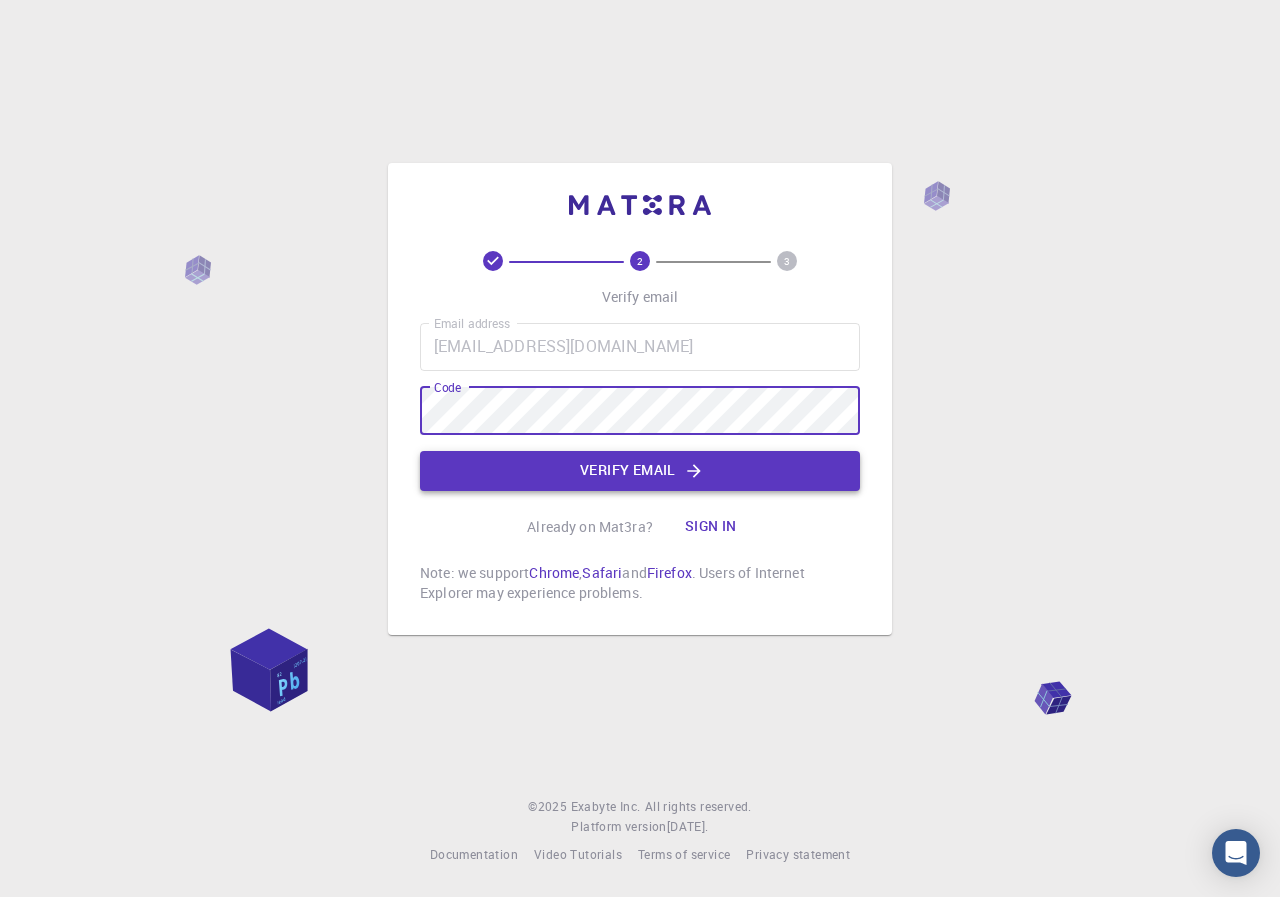 click 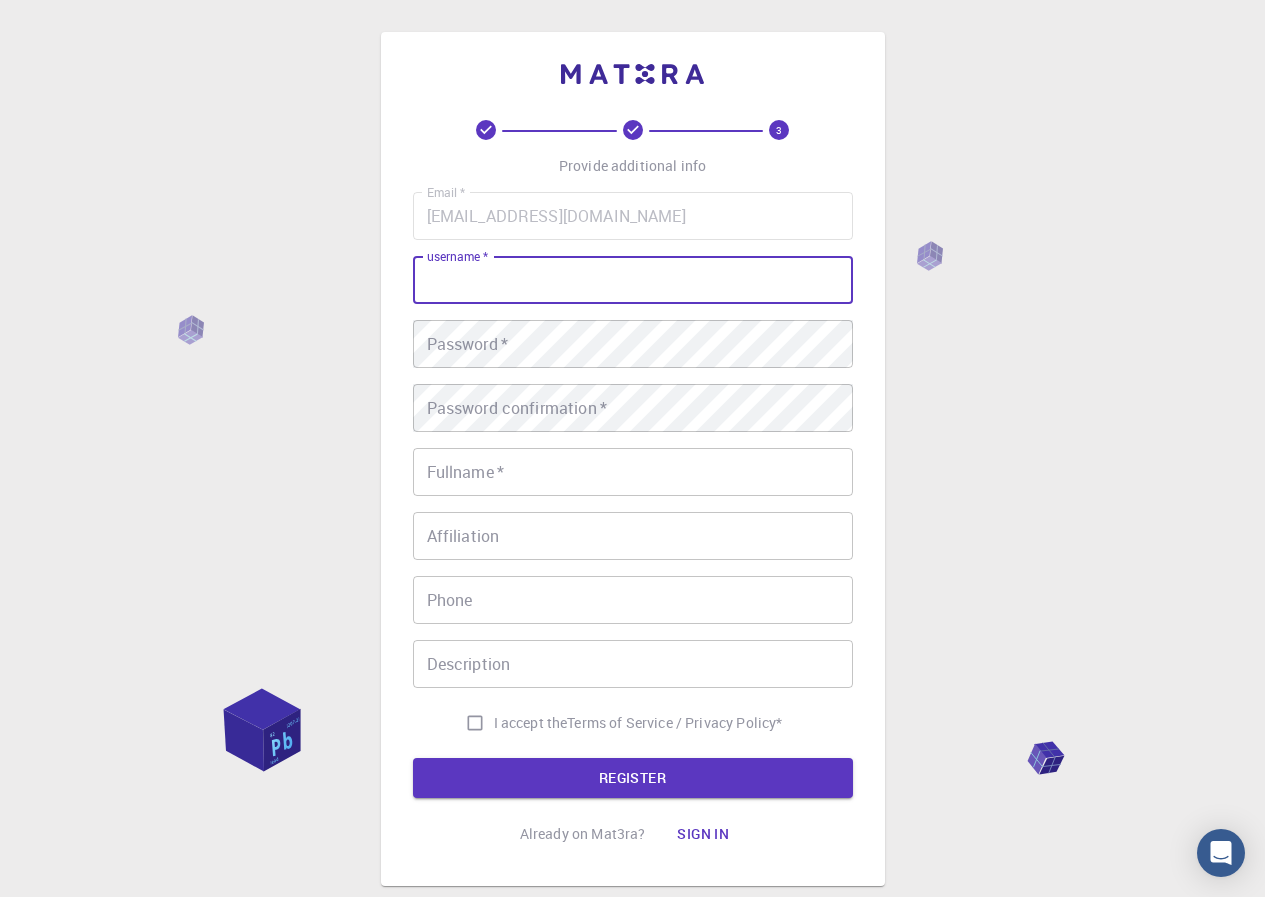 click on "username   *" at bounding box center (633, 280) 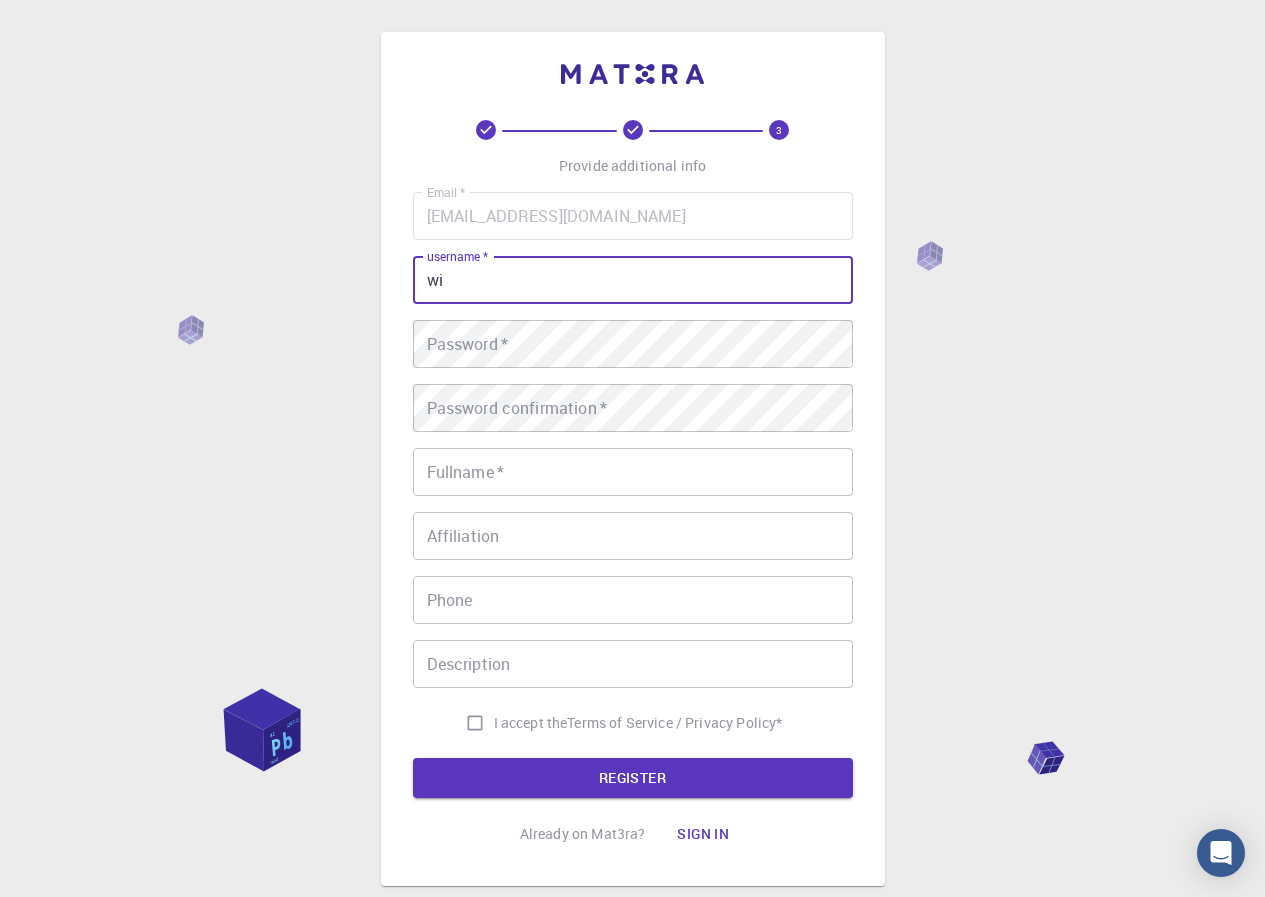 type on "w" 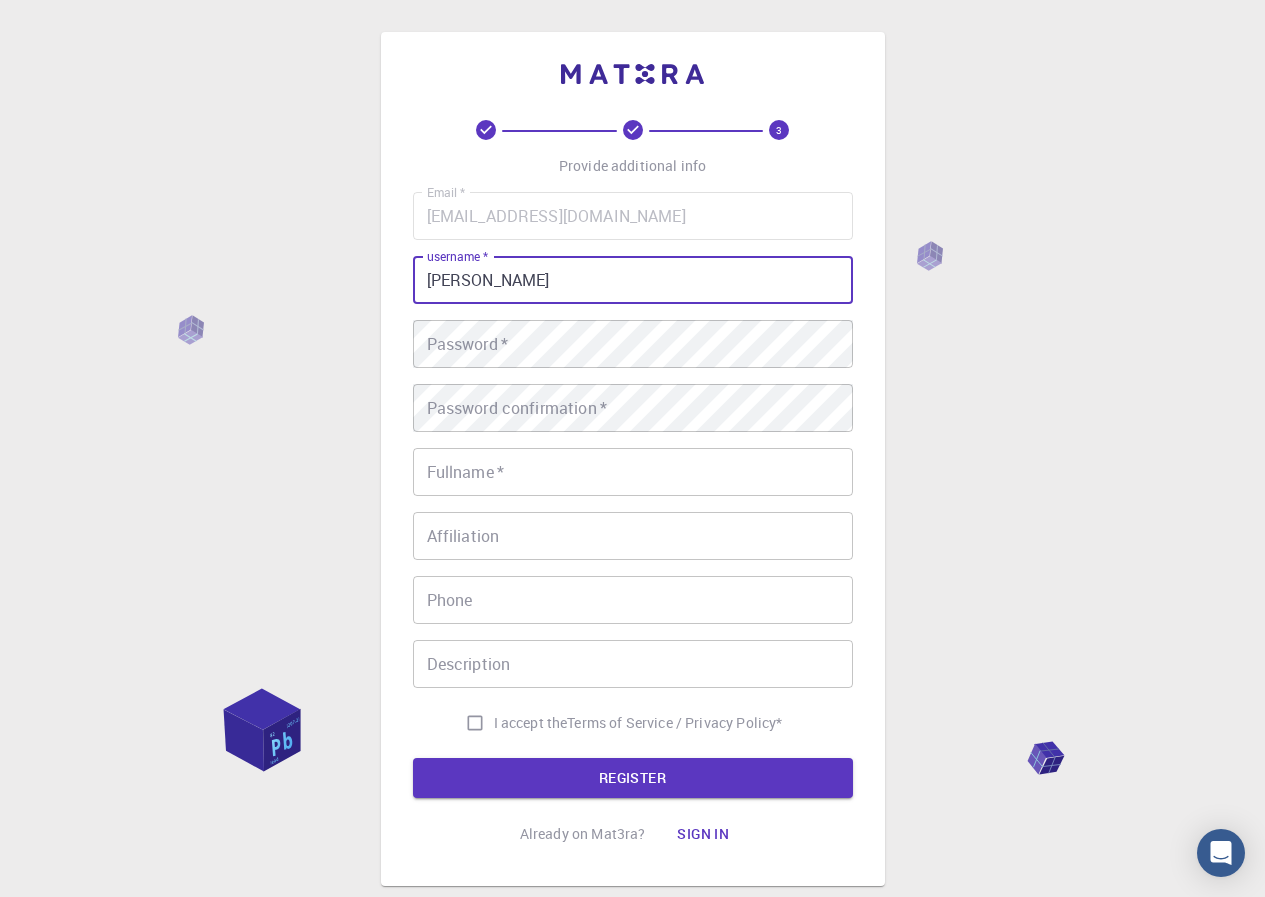 type on "[PERSON_NAME]" 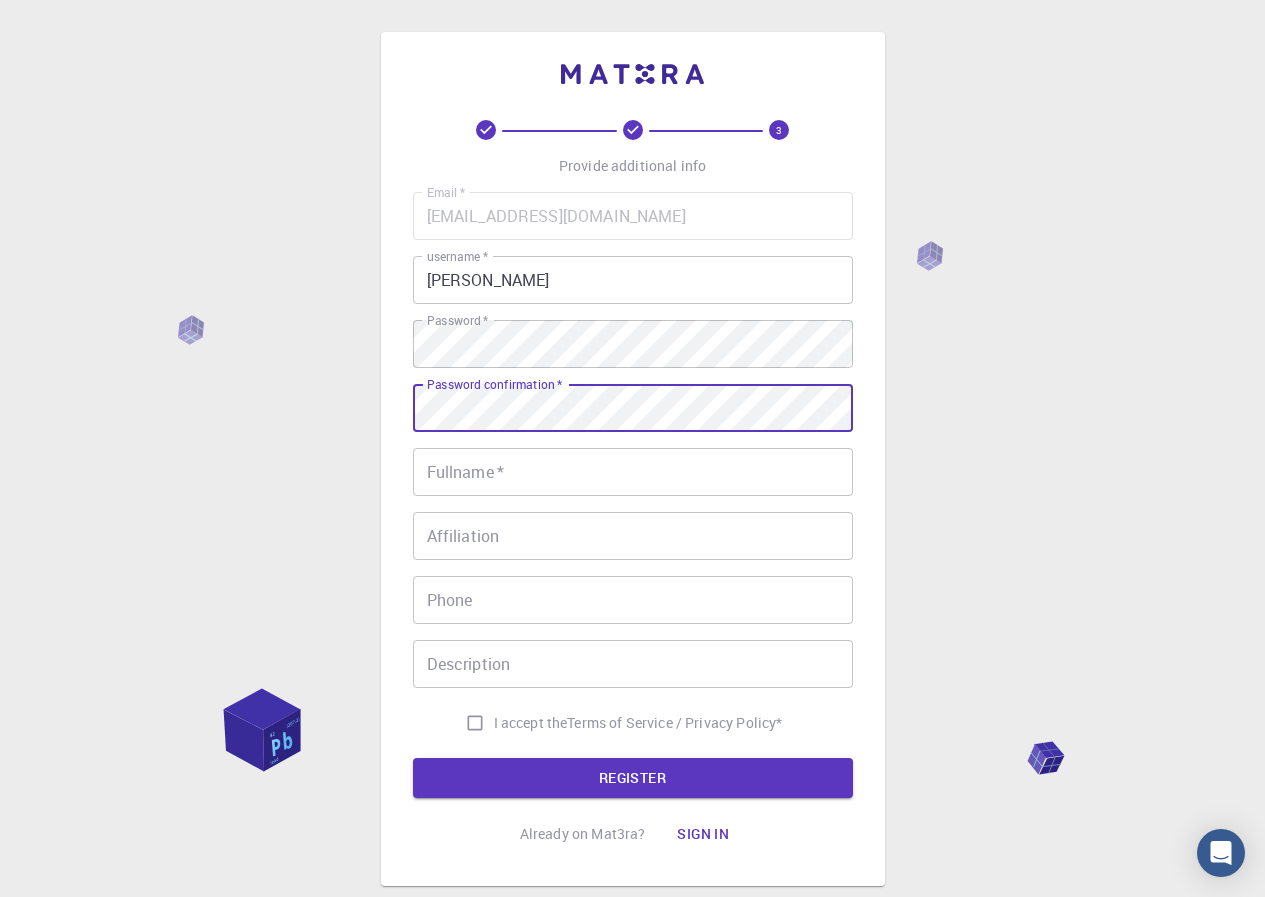 click on "Fullname   *" at bounding box center (633, 472) 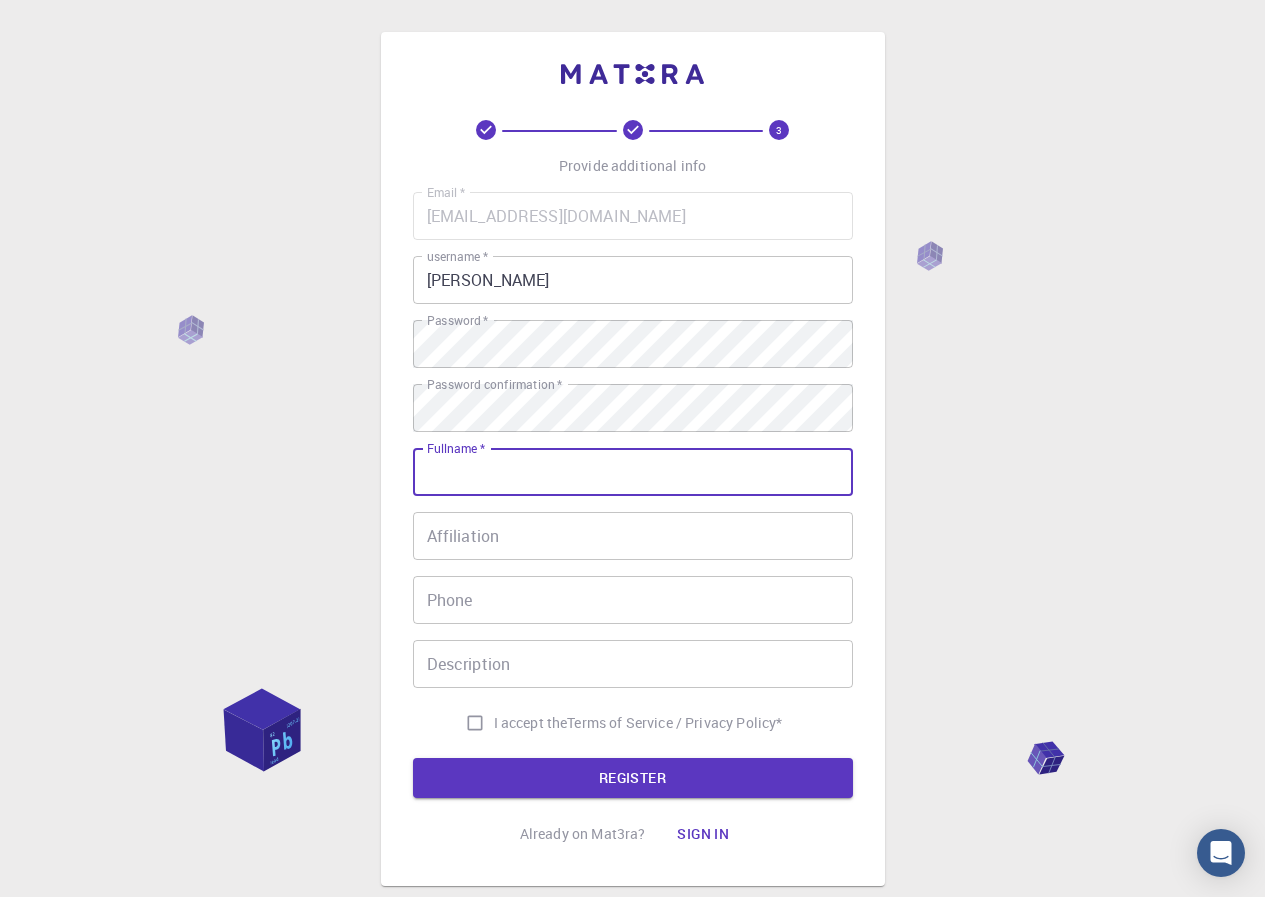 click on "Fullname   *" at bounding box center [633, 472] 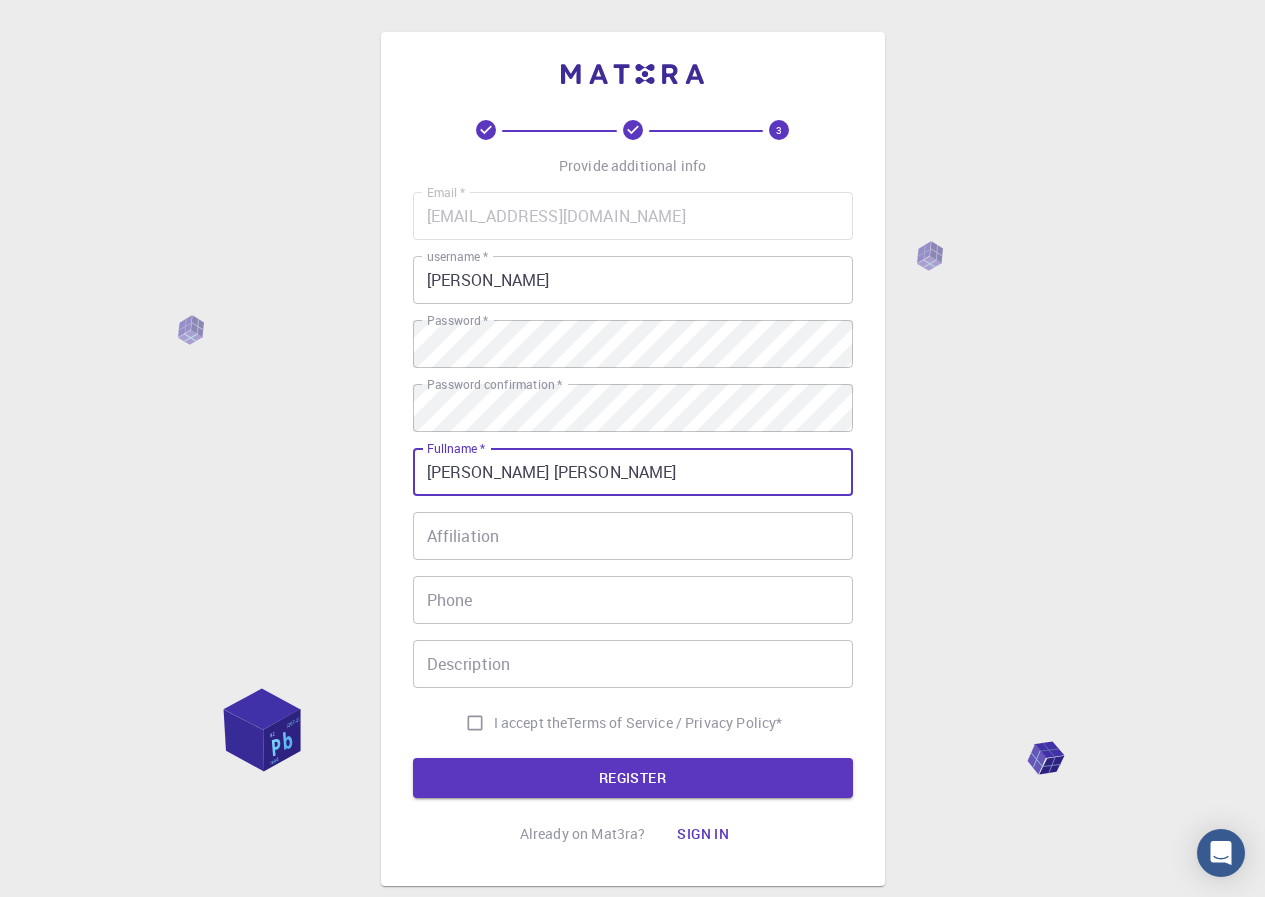 type on "99555160" 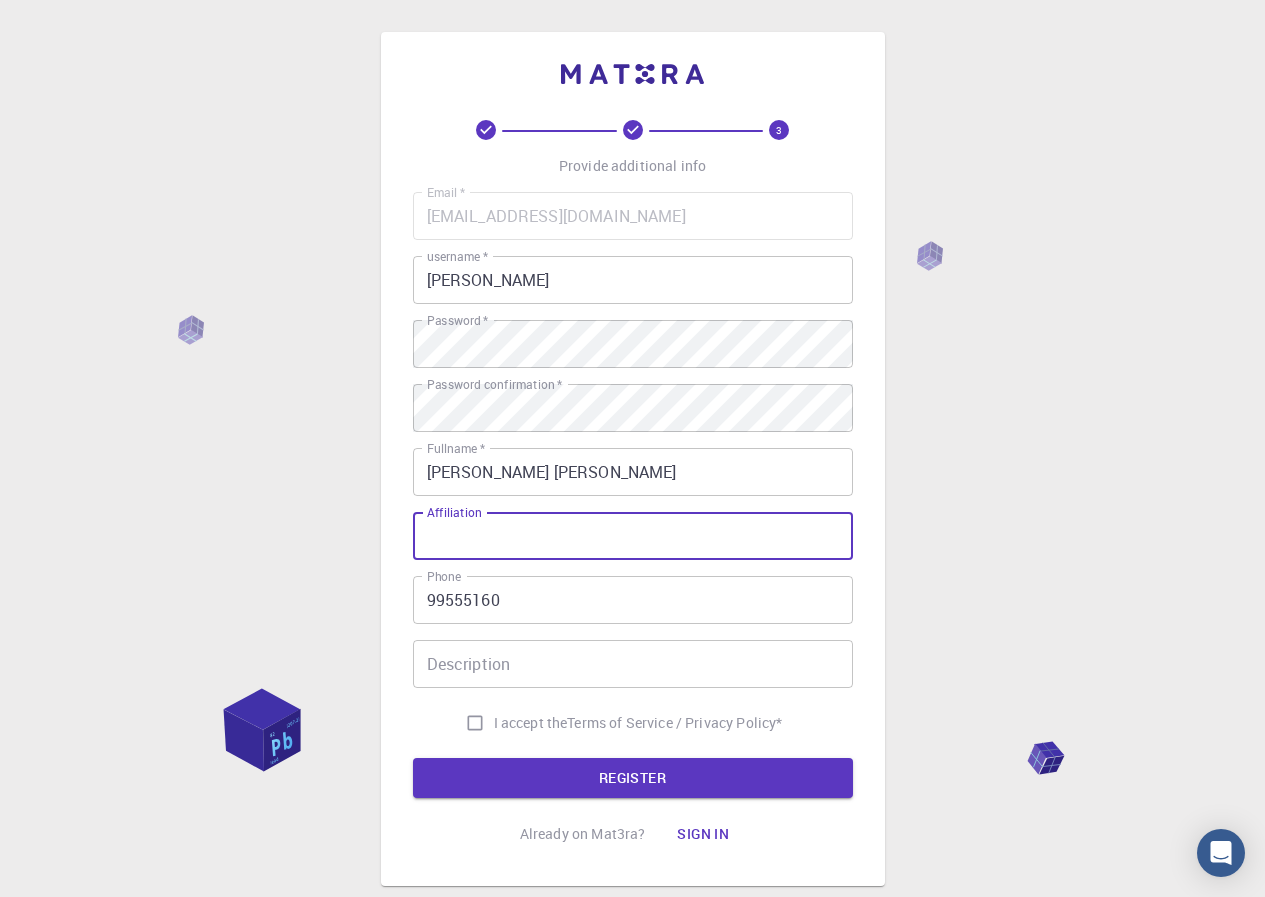 click on "Affiliation" at bounding box center (633, 536) 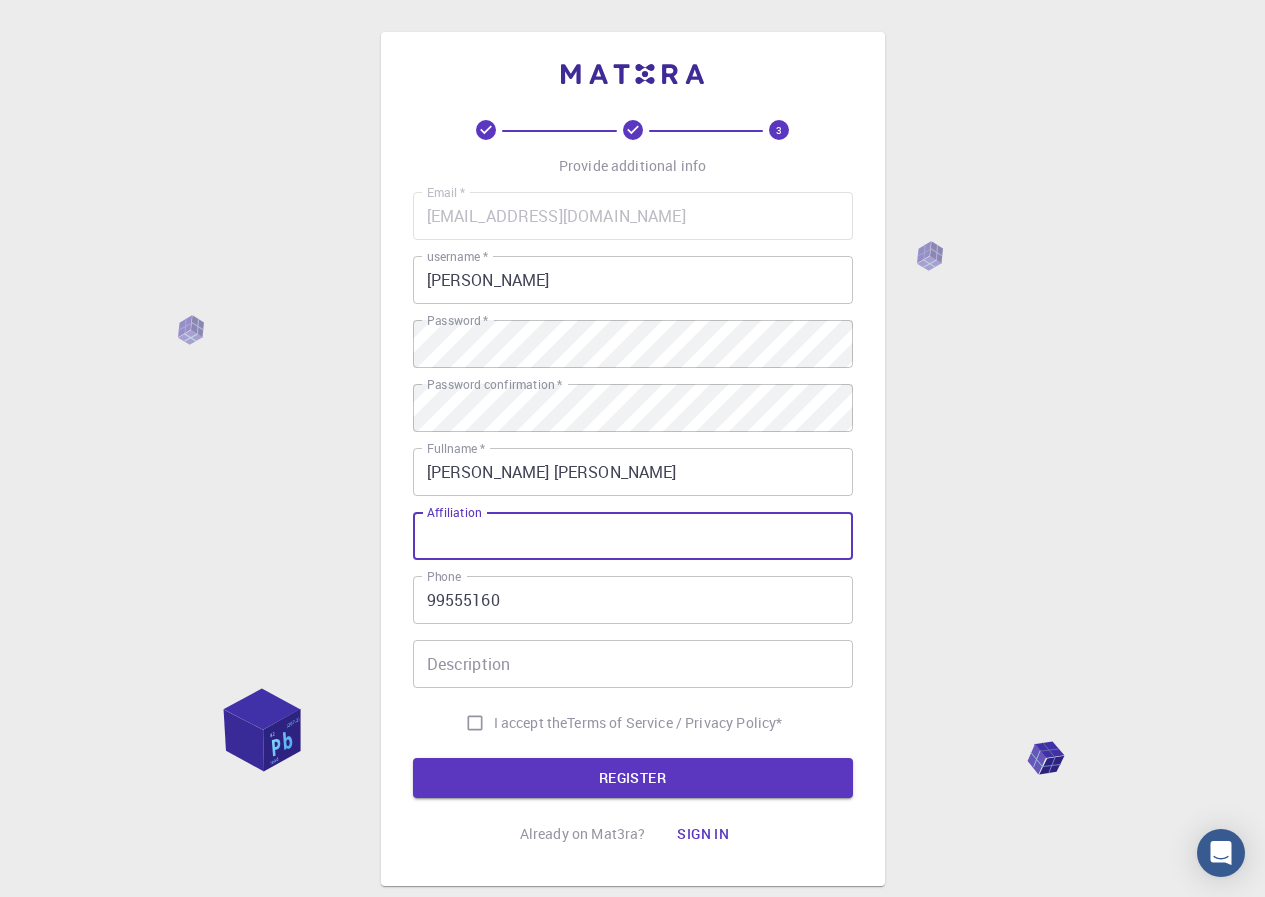 scroll, scrollTop: 121, scrollLeft: 0, axis: vertical 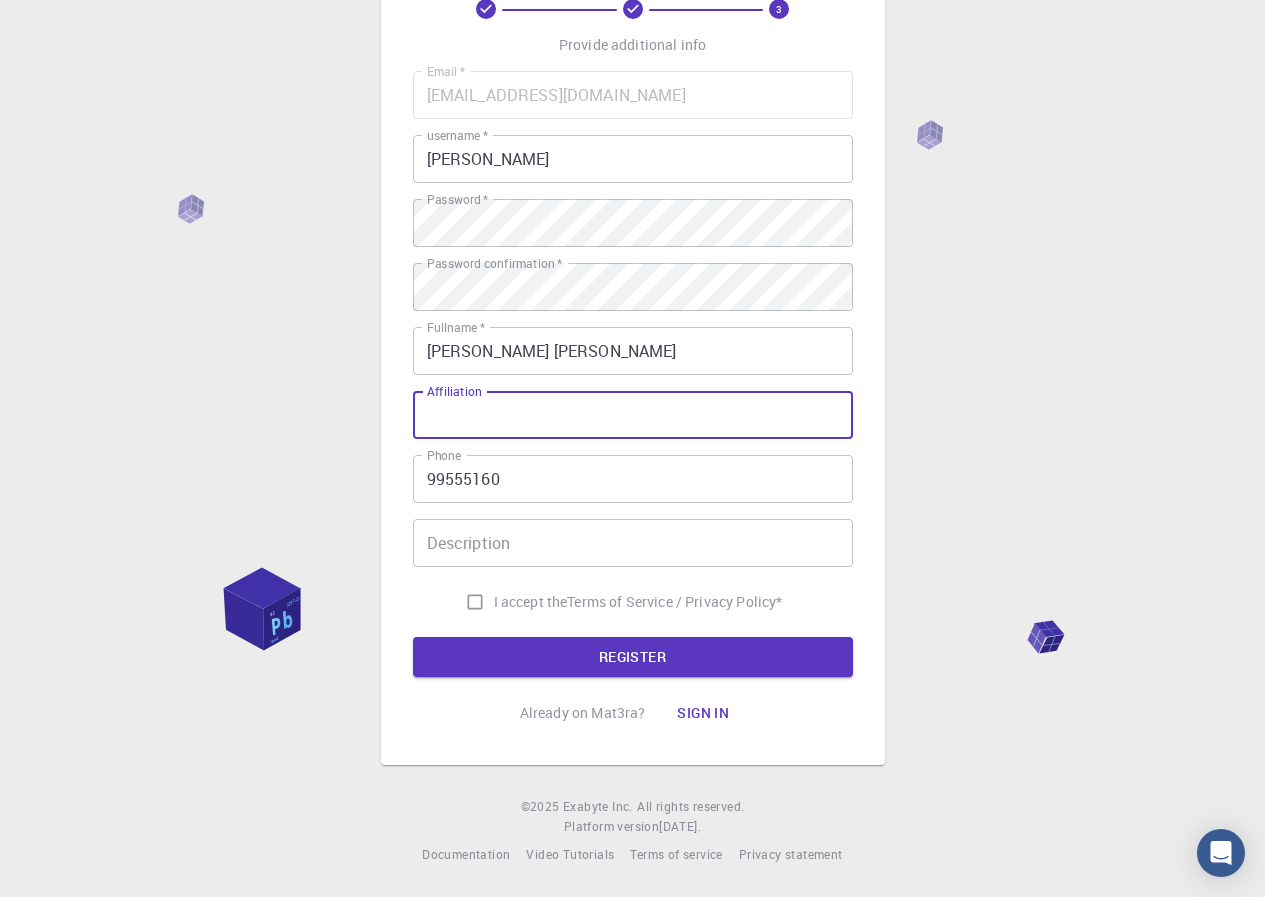 paste on "Independent Researcher" 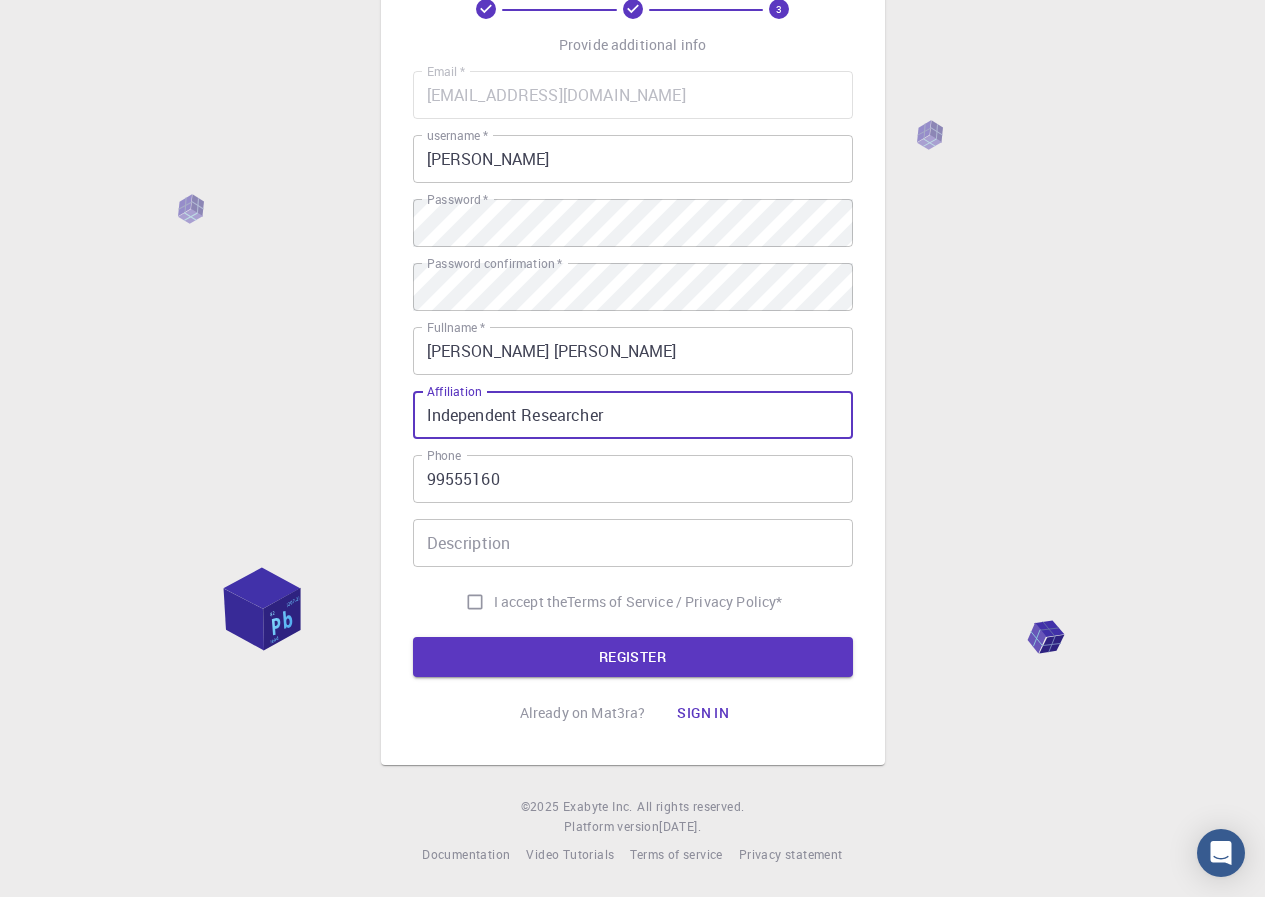 type on "Independent Researcher" 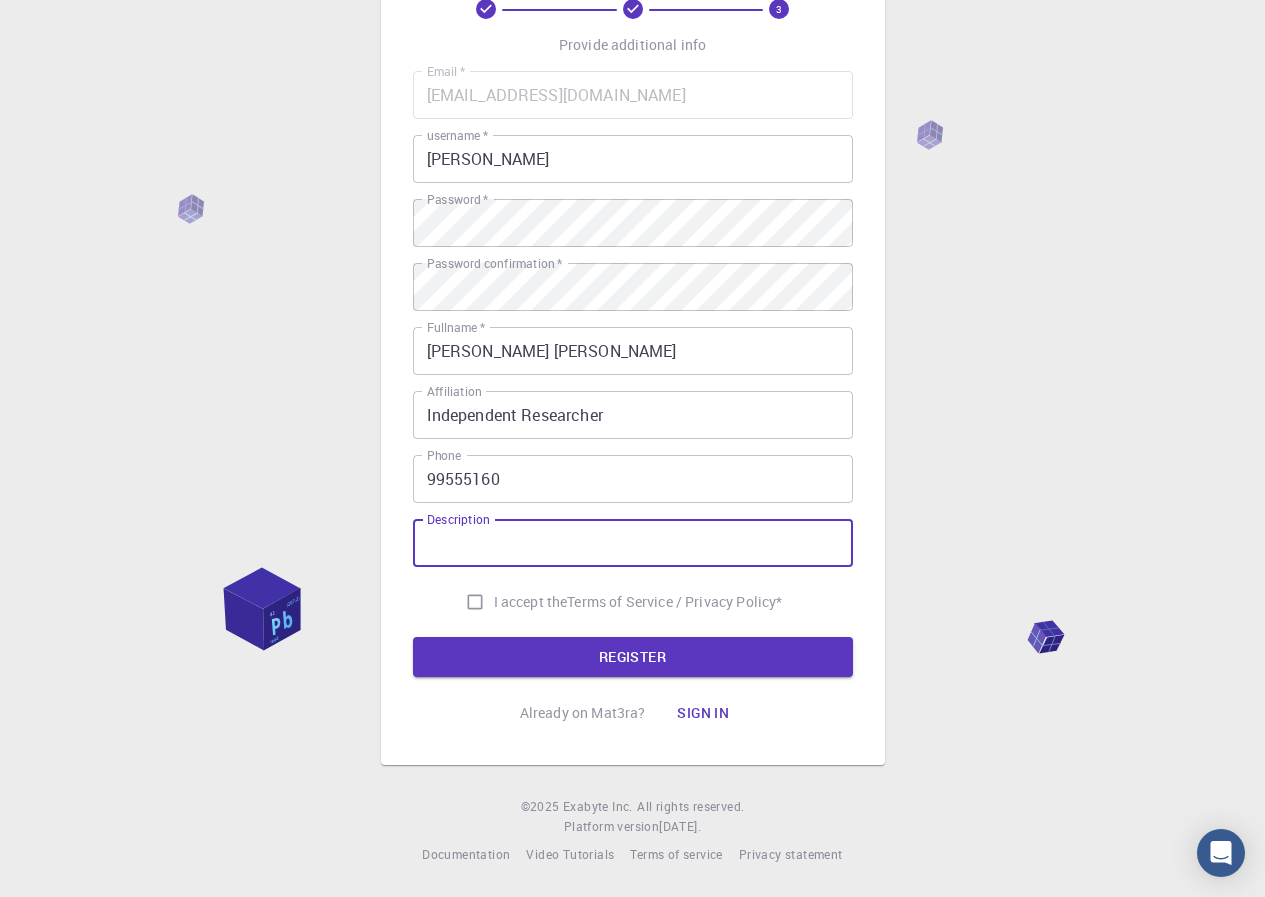 click on "Description" at bounding box center [633, 543] 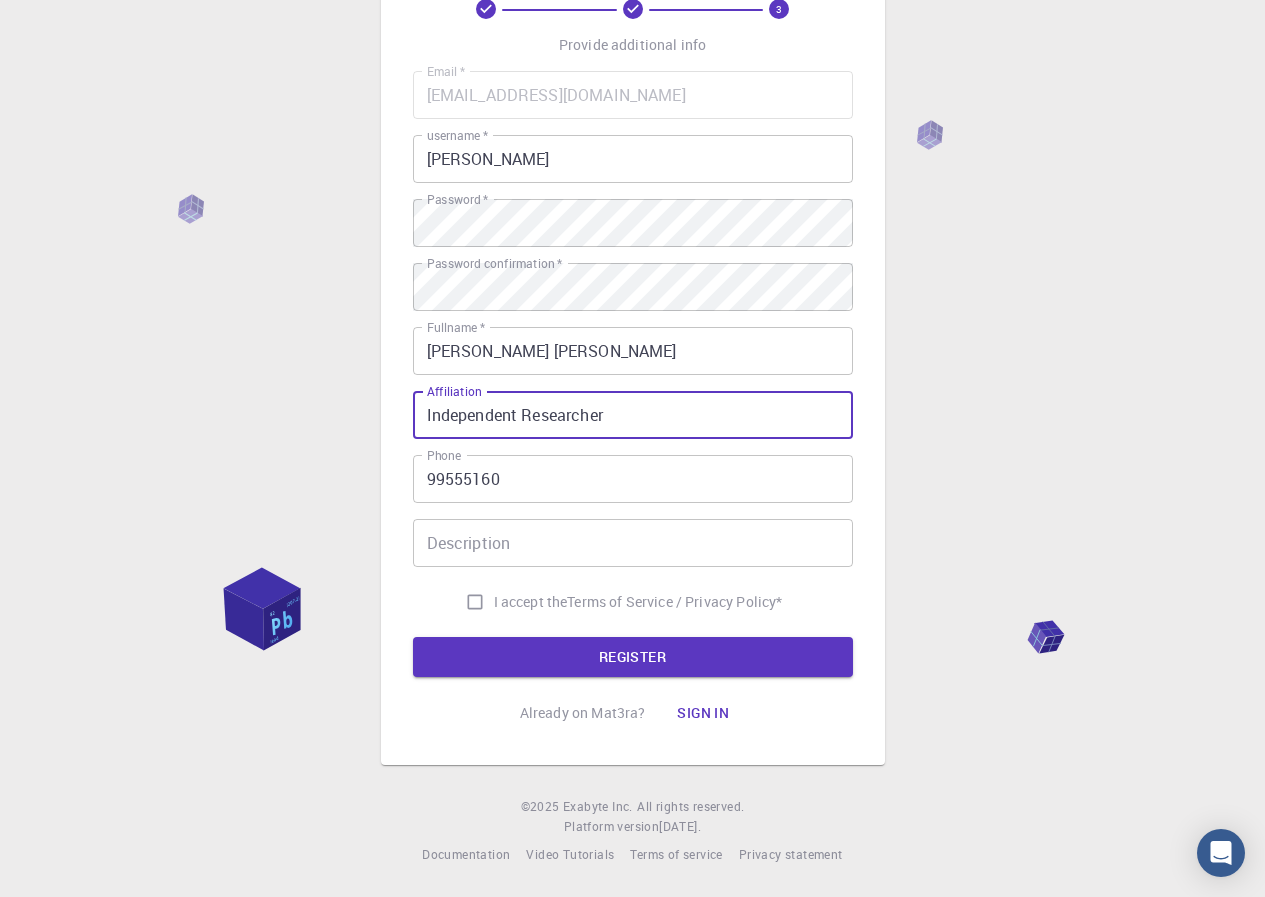 click on "Independent Researcher" at bounding box center [633, 415] 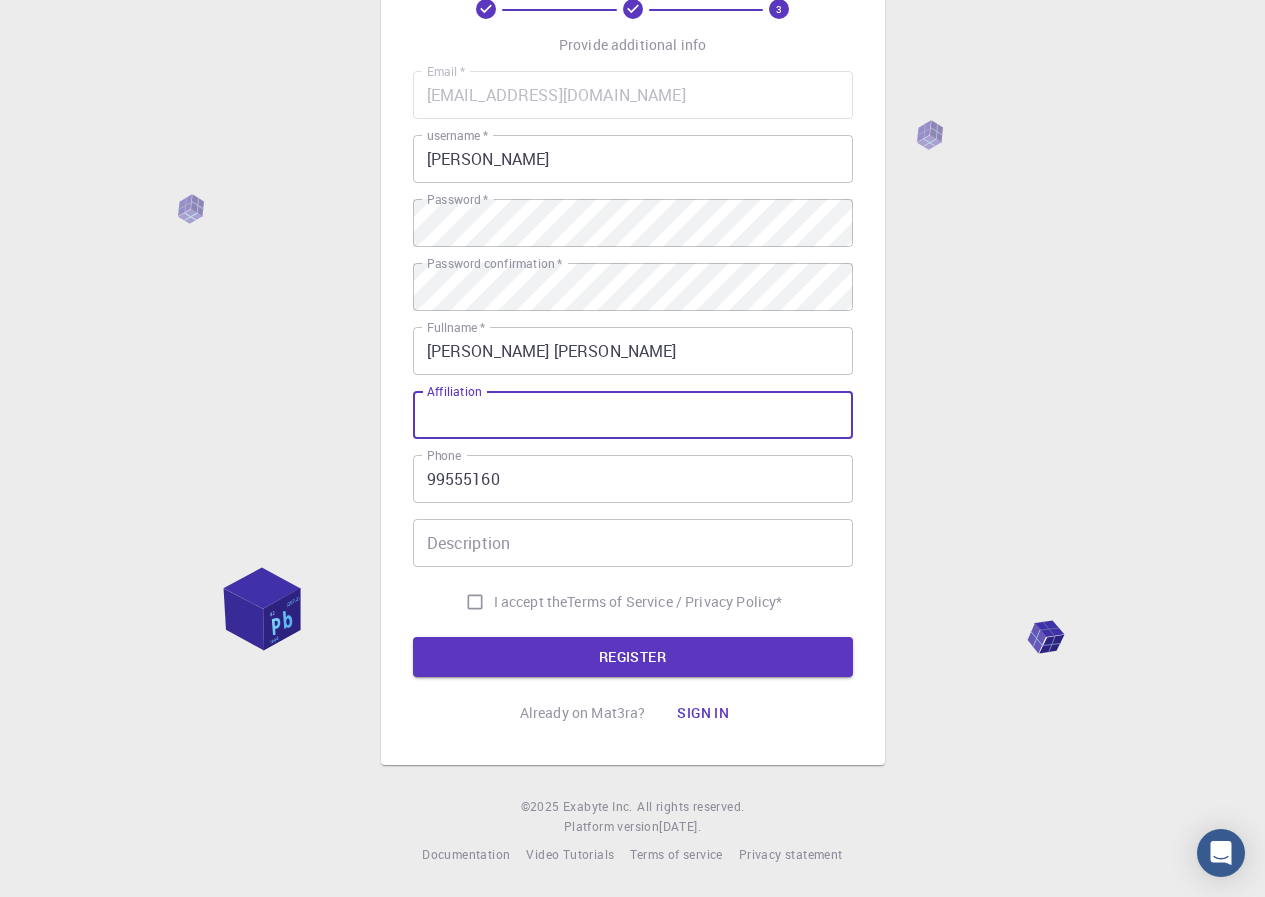 paste on "Affiliation: "Independent Researcher - Computational Materials Science"" 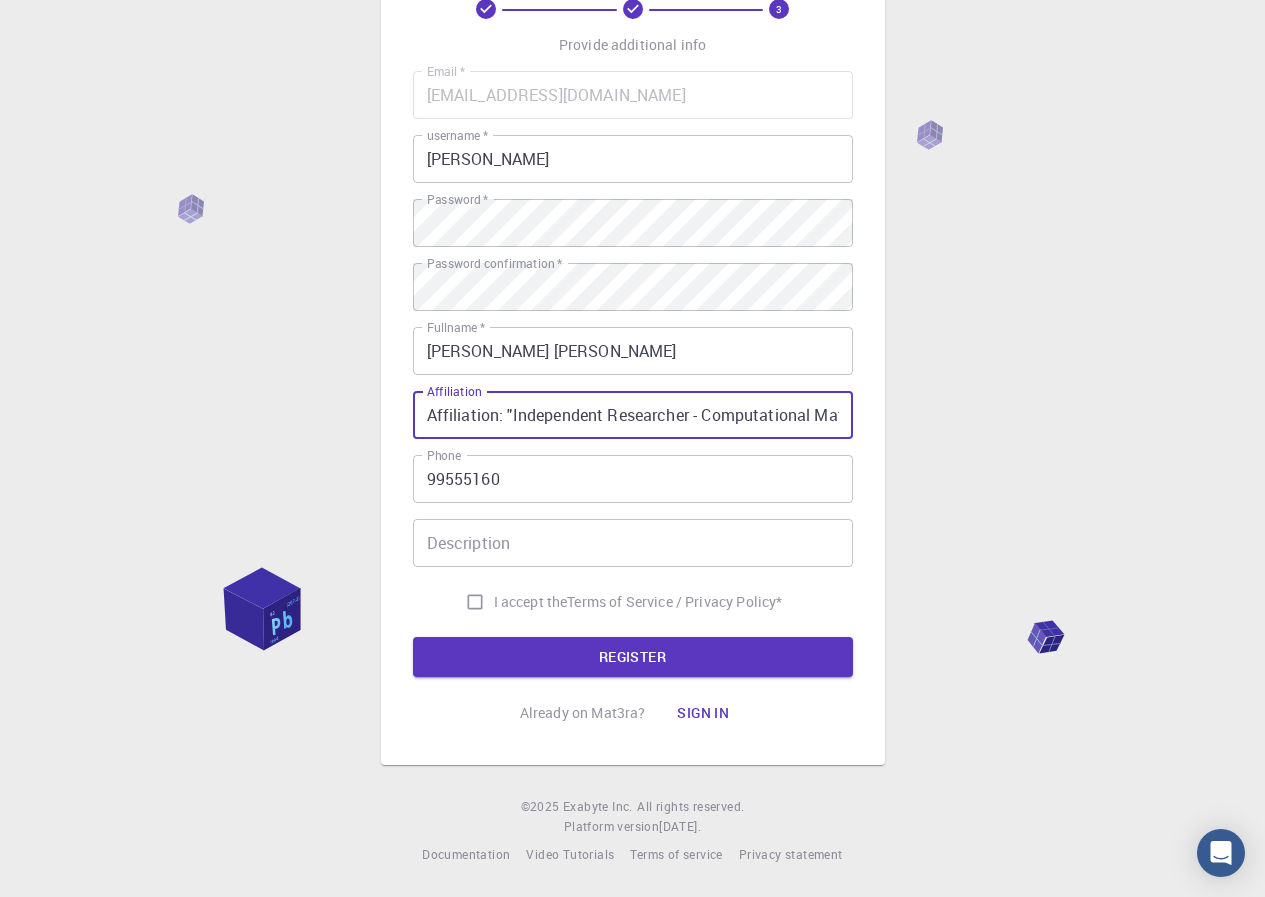 scroll, scrollTop: 0, scrollLeft: 122, axis: horizontal 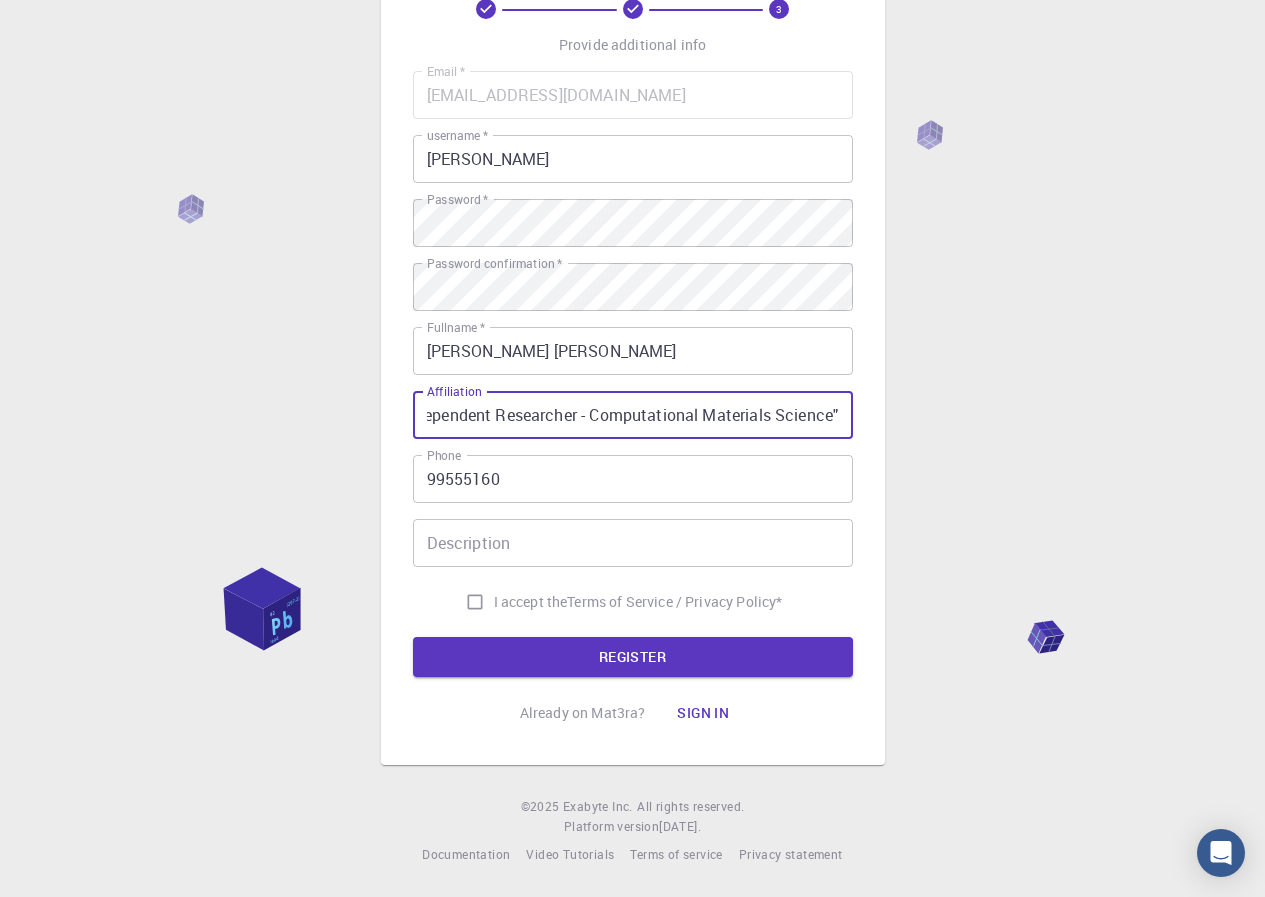 type on "Affiliation: "Independent Researcher - Computational Materials Science"" 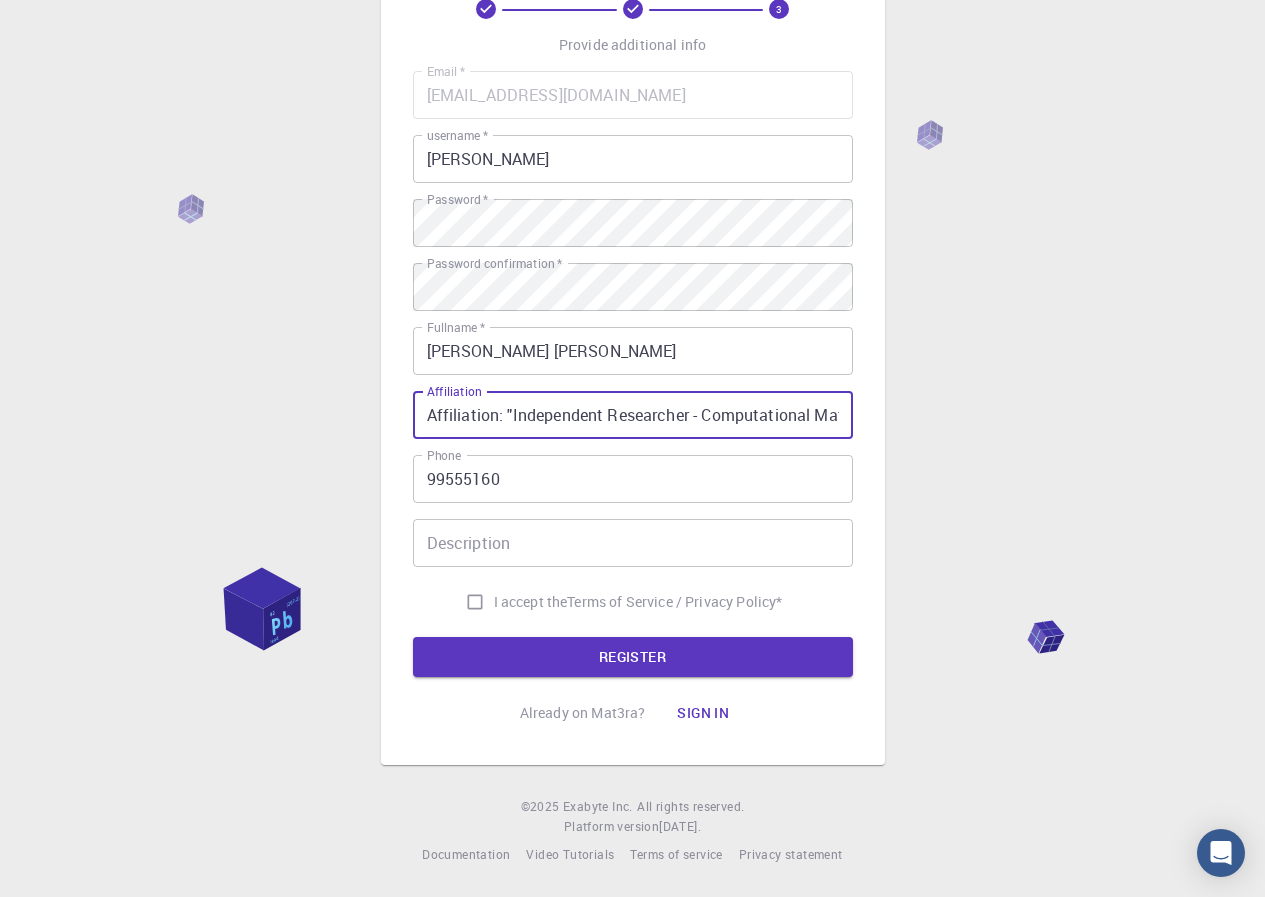 click on "Description" at bounding box center (633, 543) 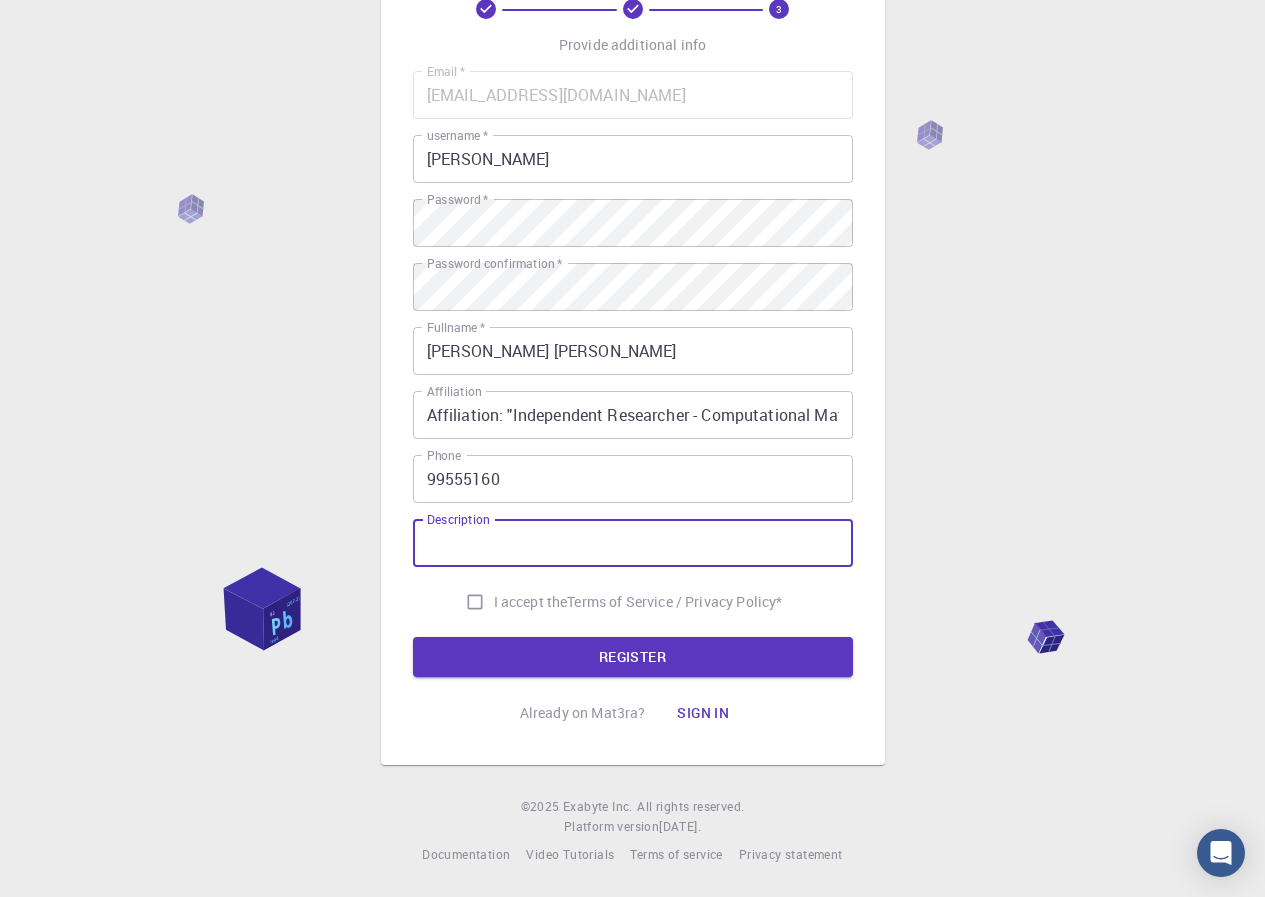 paste on "Materials Modeling Specialist" 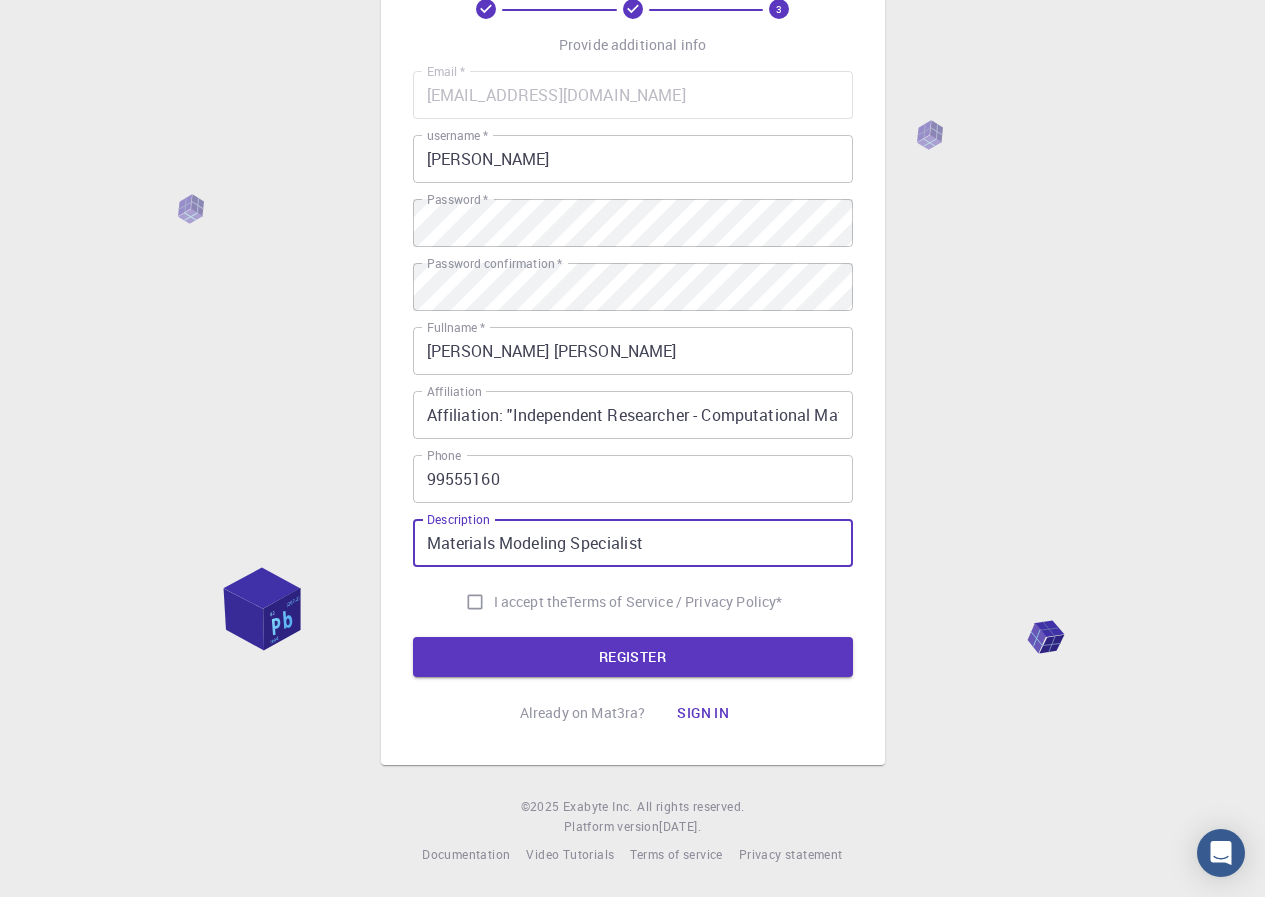 type on "Materials Modeling Specialist" 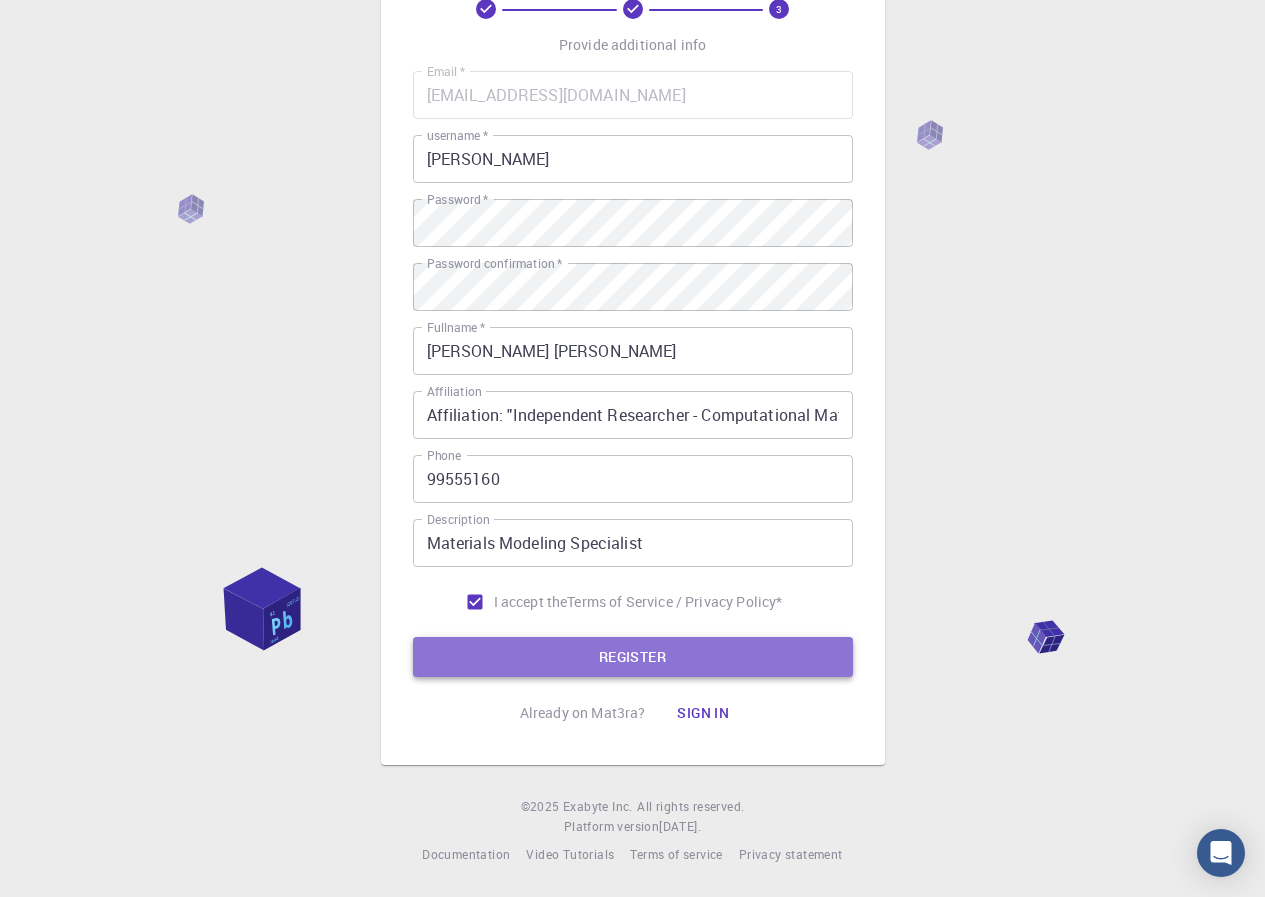 click on "REGISTER" at bounding box center [633, 657] 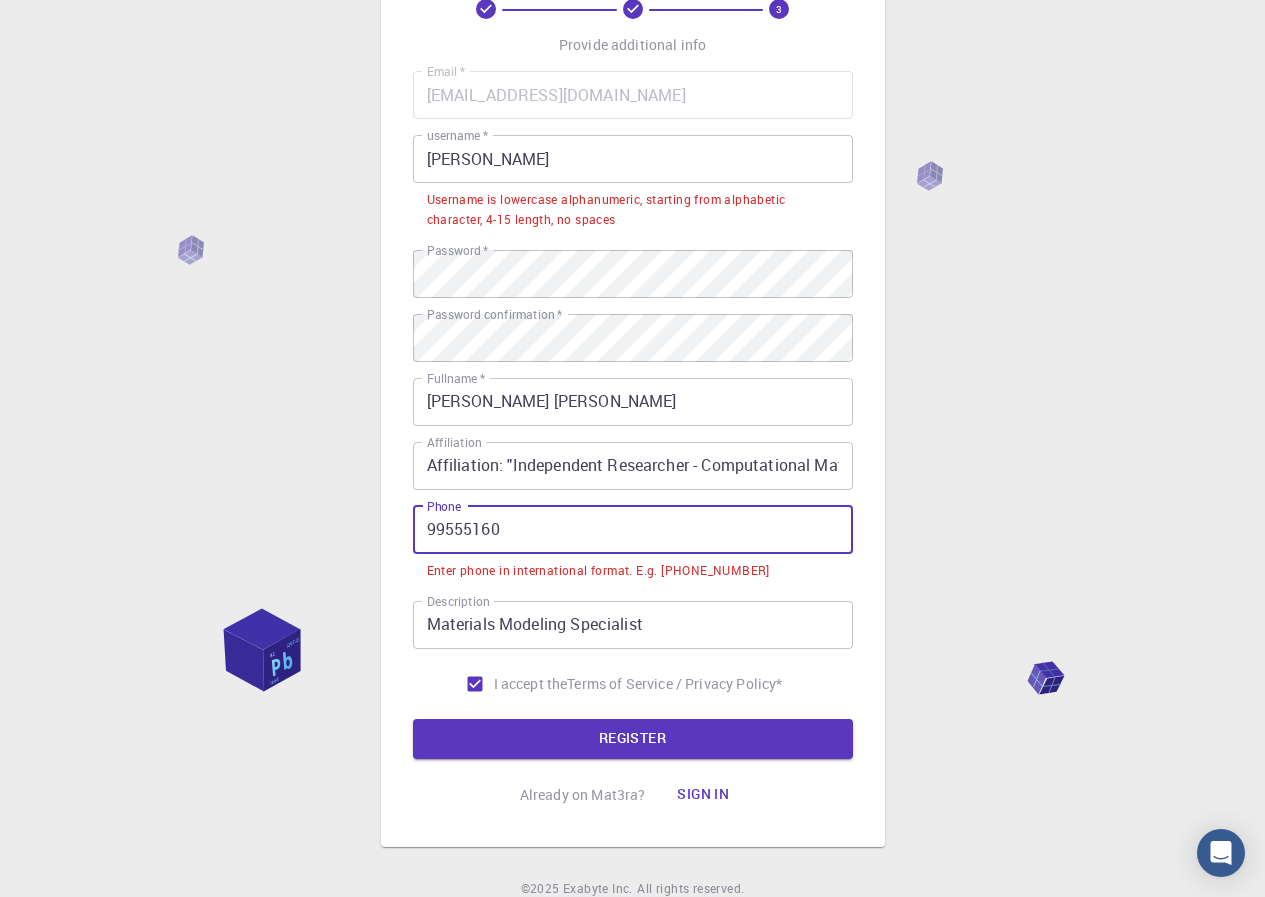 click on "99555160" at bounding box center (633, 530) 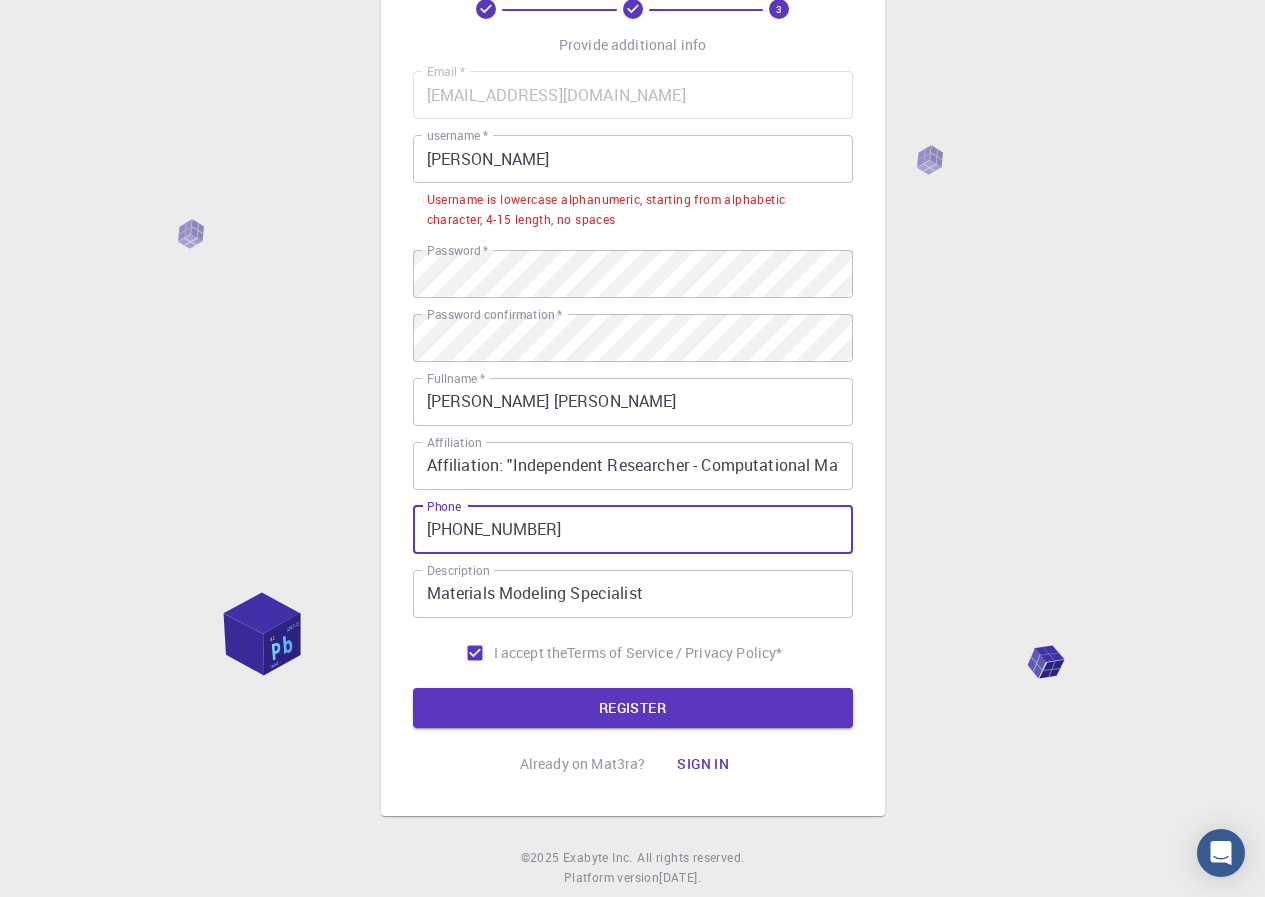 type on "[PHONE_NUMBER]" 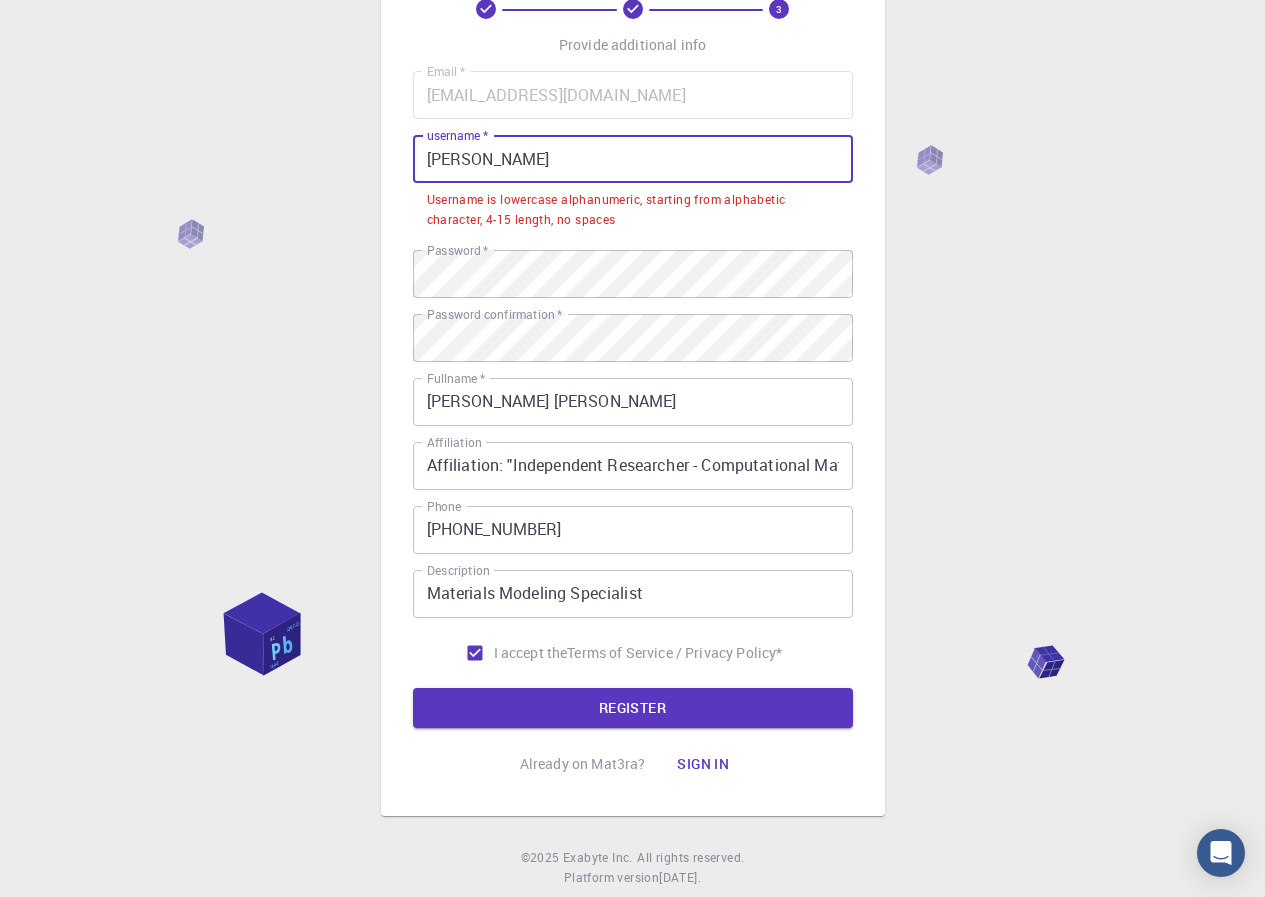 click on "[PERSON_NAME]" at bounding box center [633, 159] 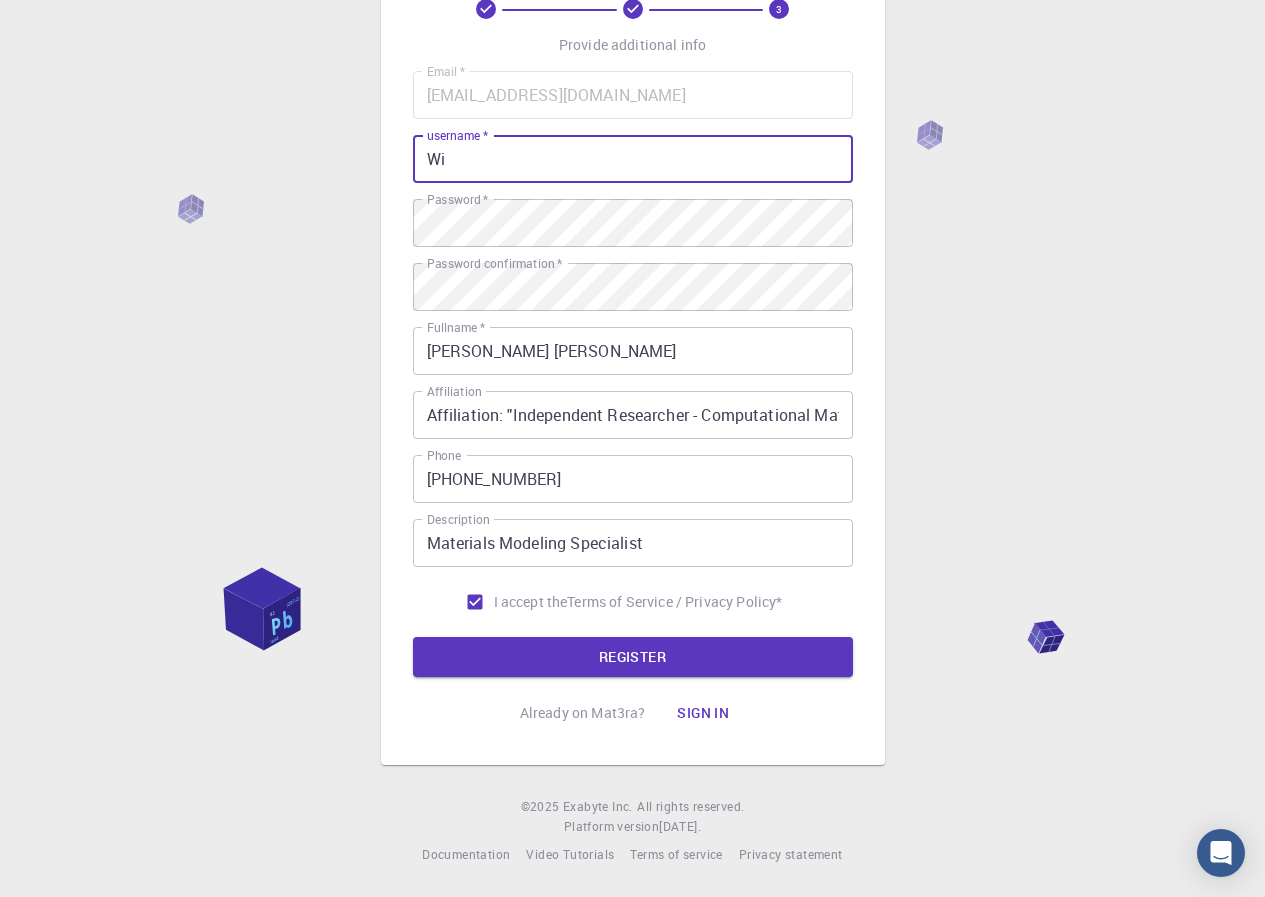 type on "W" 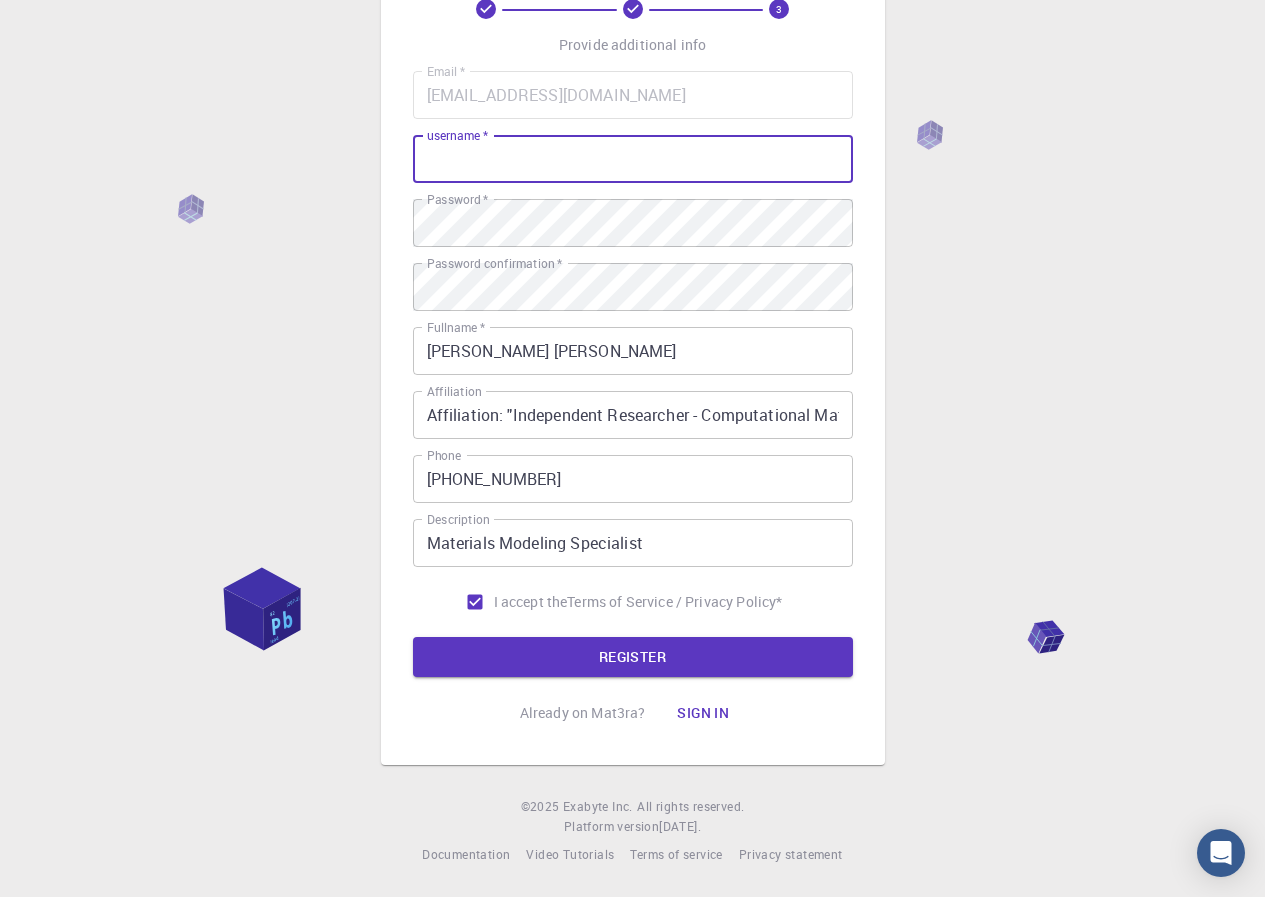paste on "WilmerGaspar" 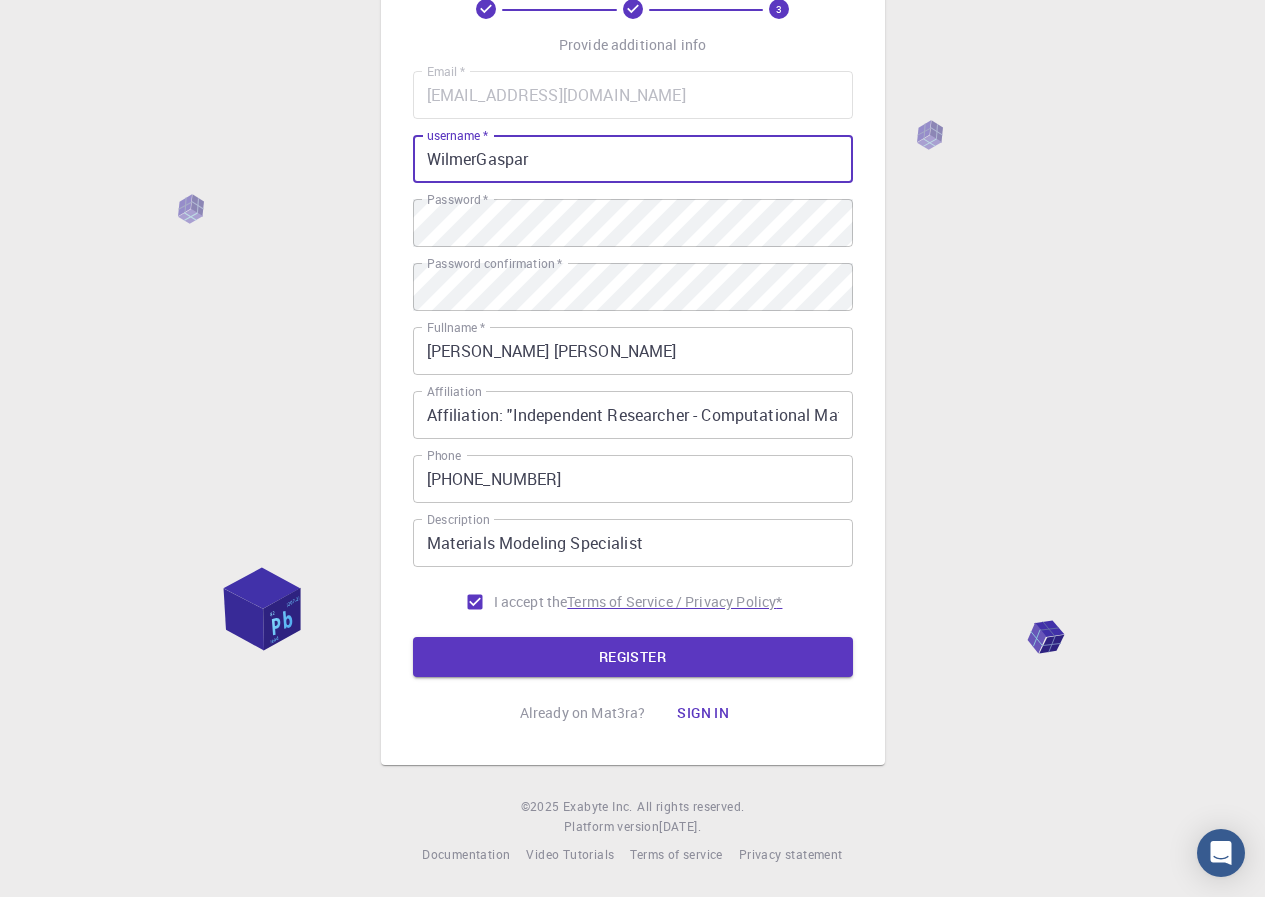 click on "REGISTER" at bounding box center [633, 657] 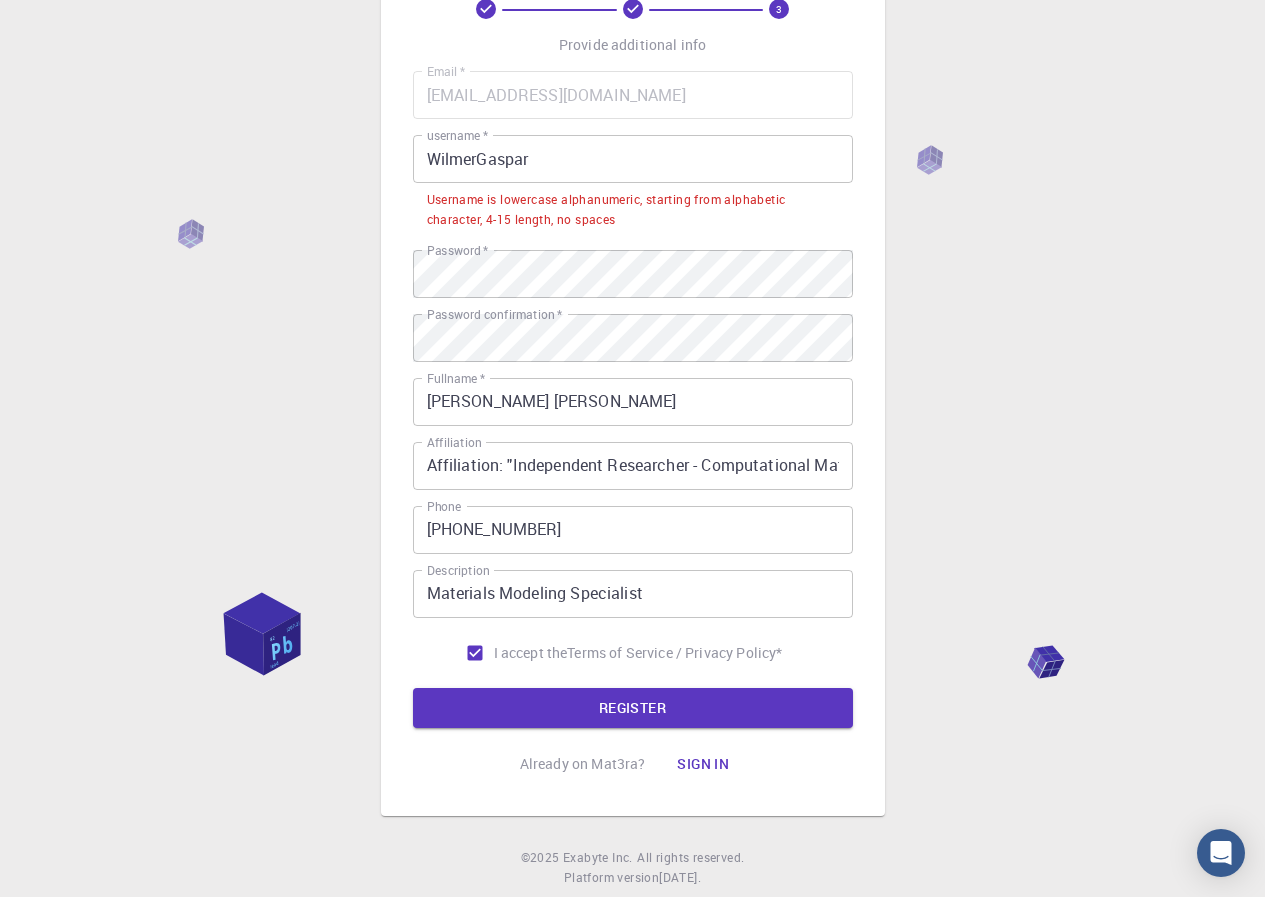 click on "WilmerGaspar" at bounding box center (633, 159) 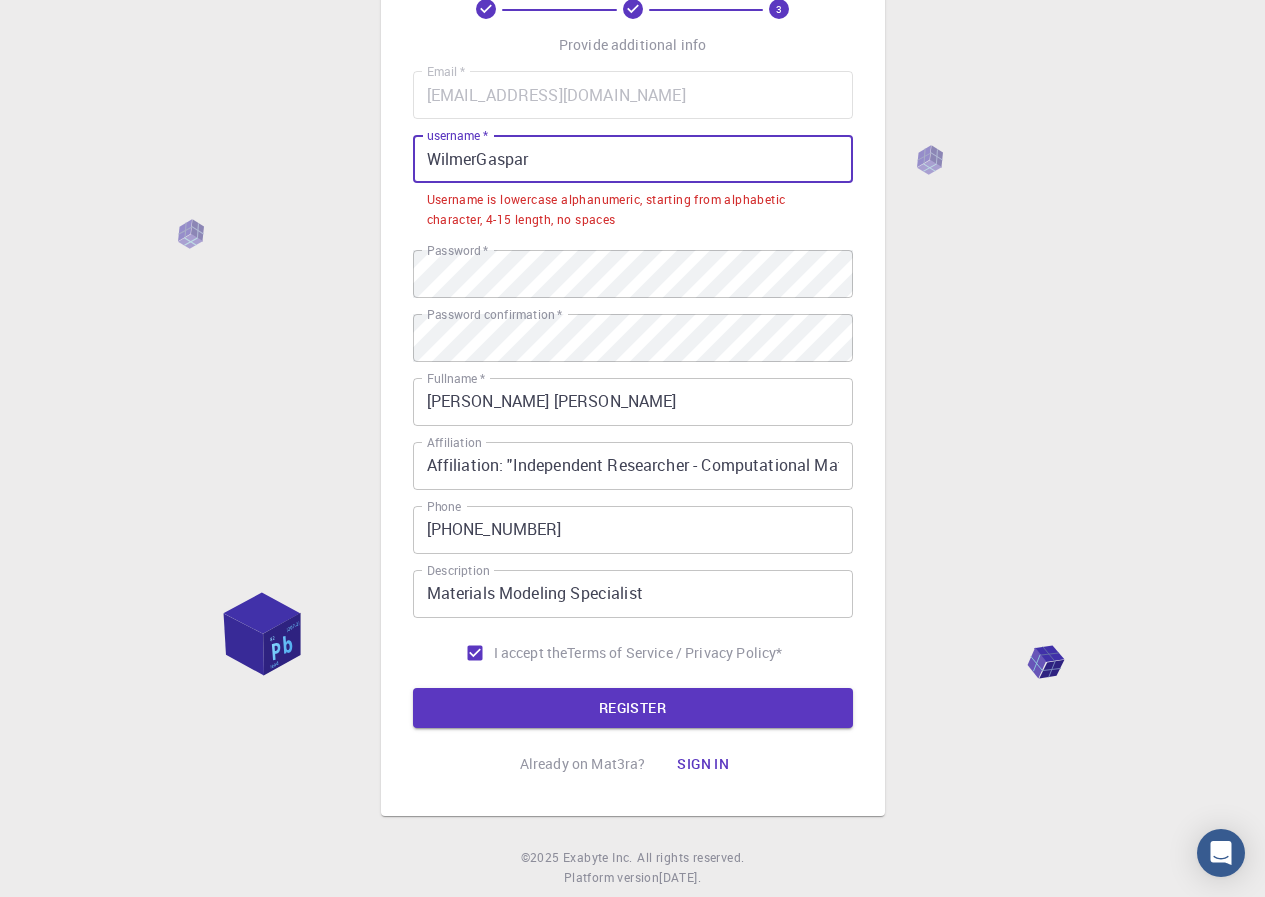 click on "WilmerGaspar" at bounding box center [633, 159] 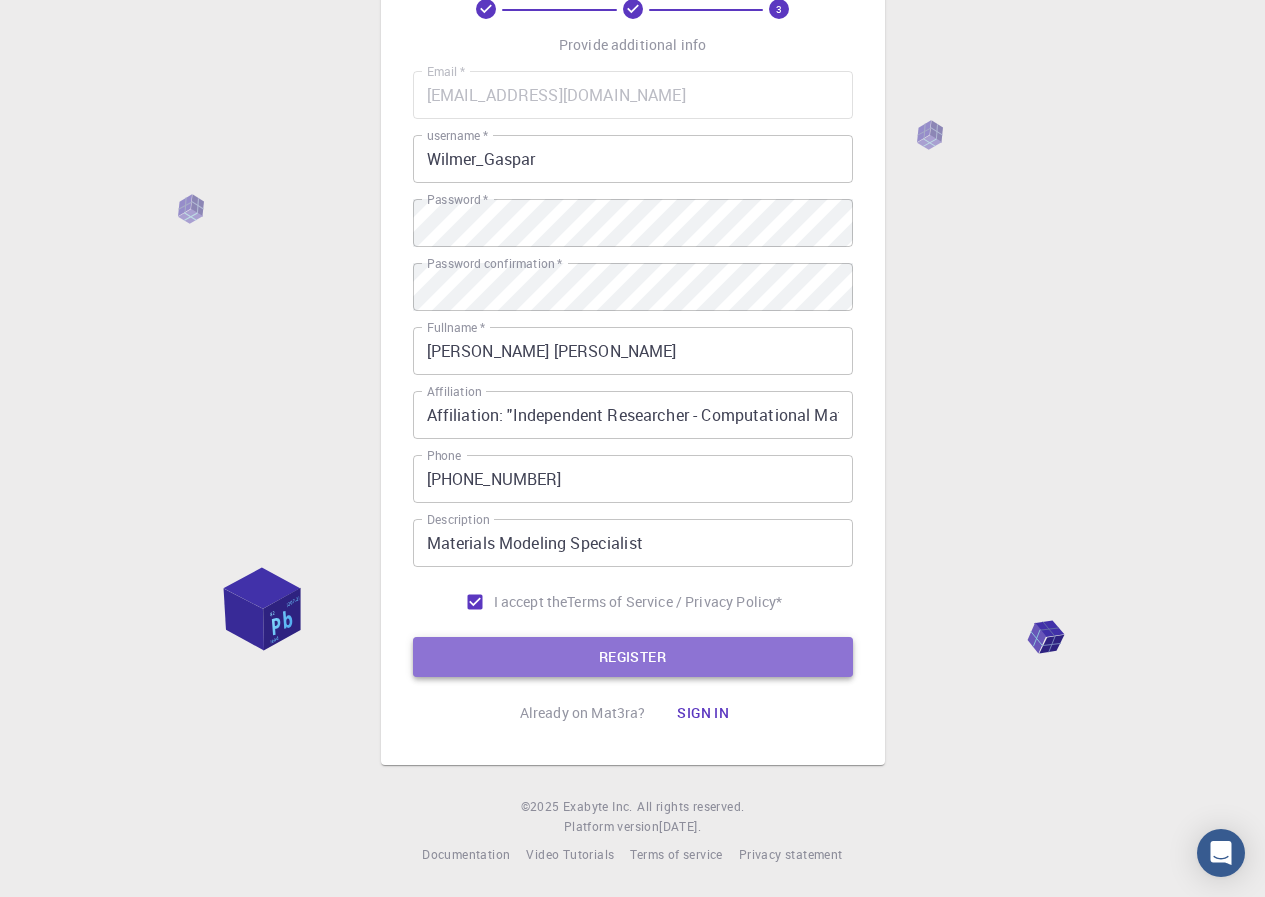 click on "REGISTER" at bounding box center [633, 657] 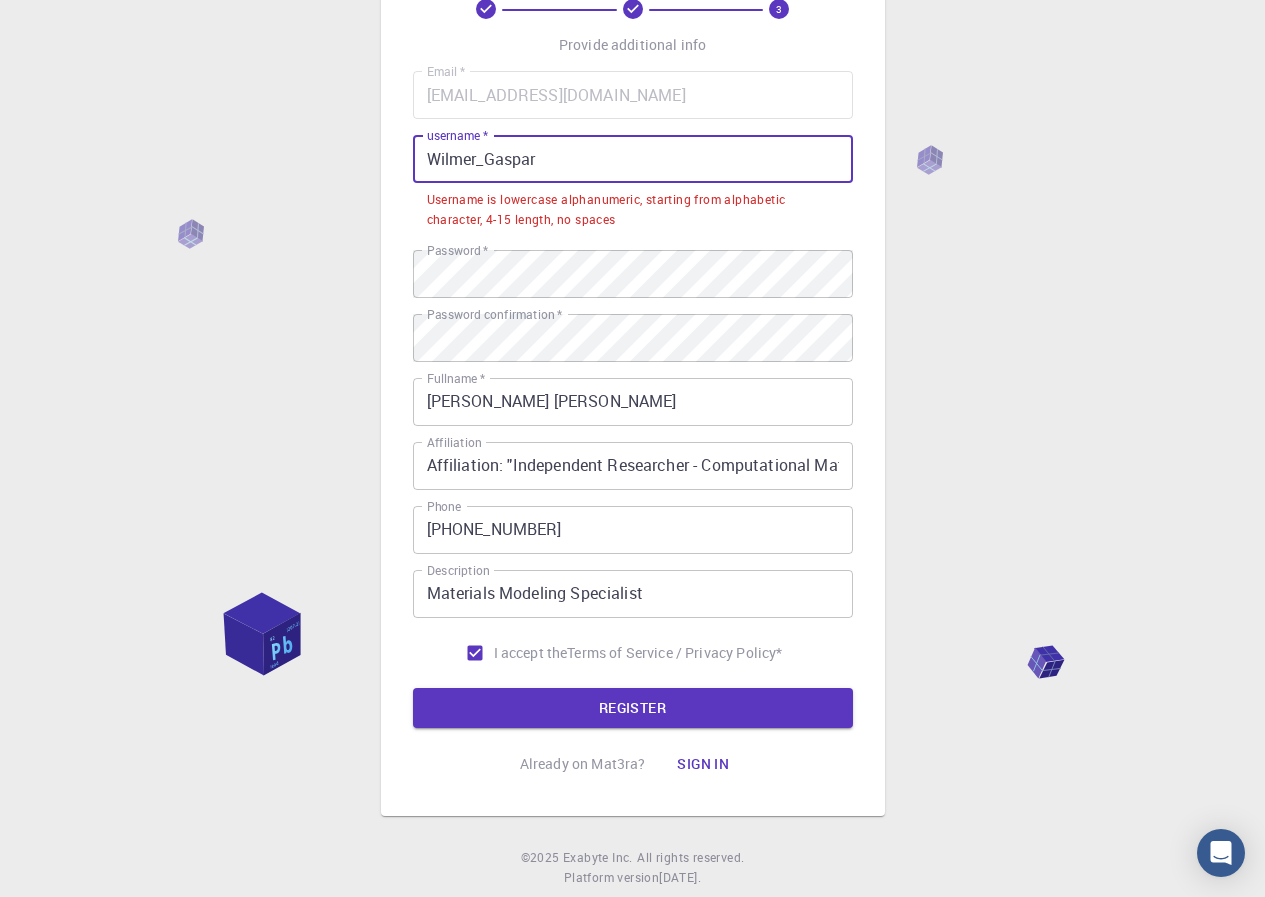 click on "Wilmer_Gaspar" at bounding box center (633, 159) 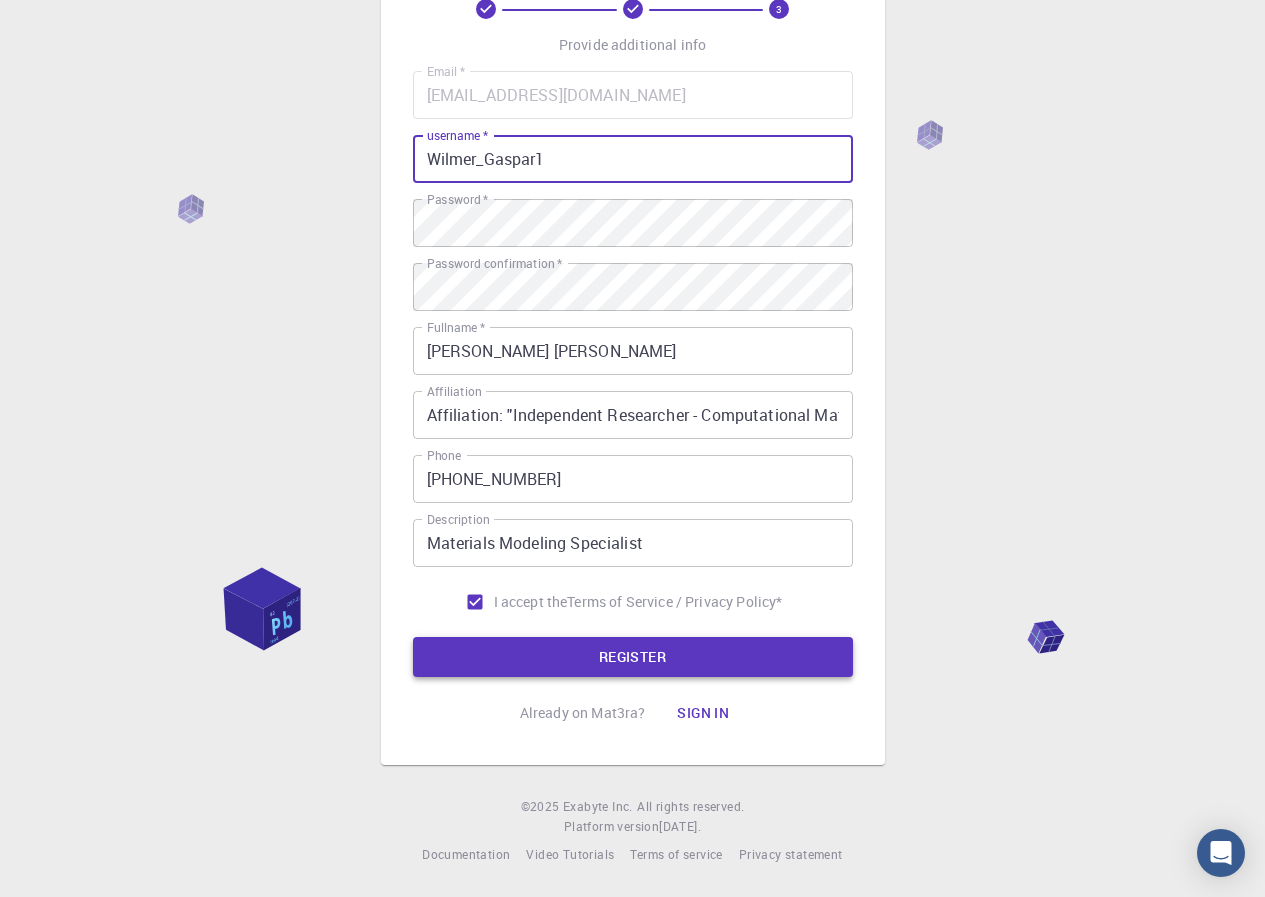 type on "Wilmer_Gaspar1" 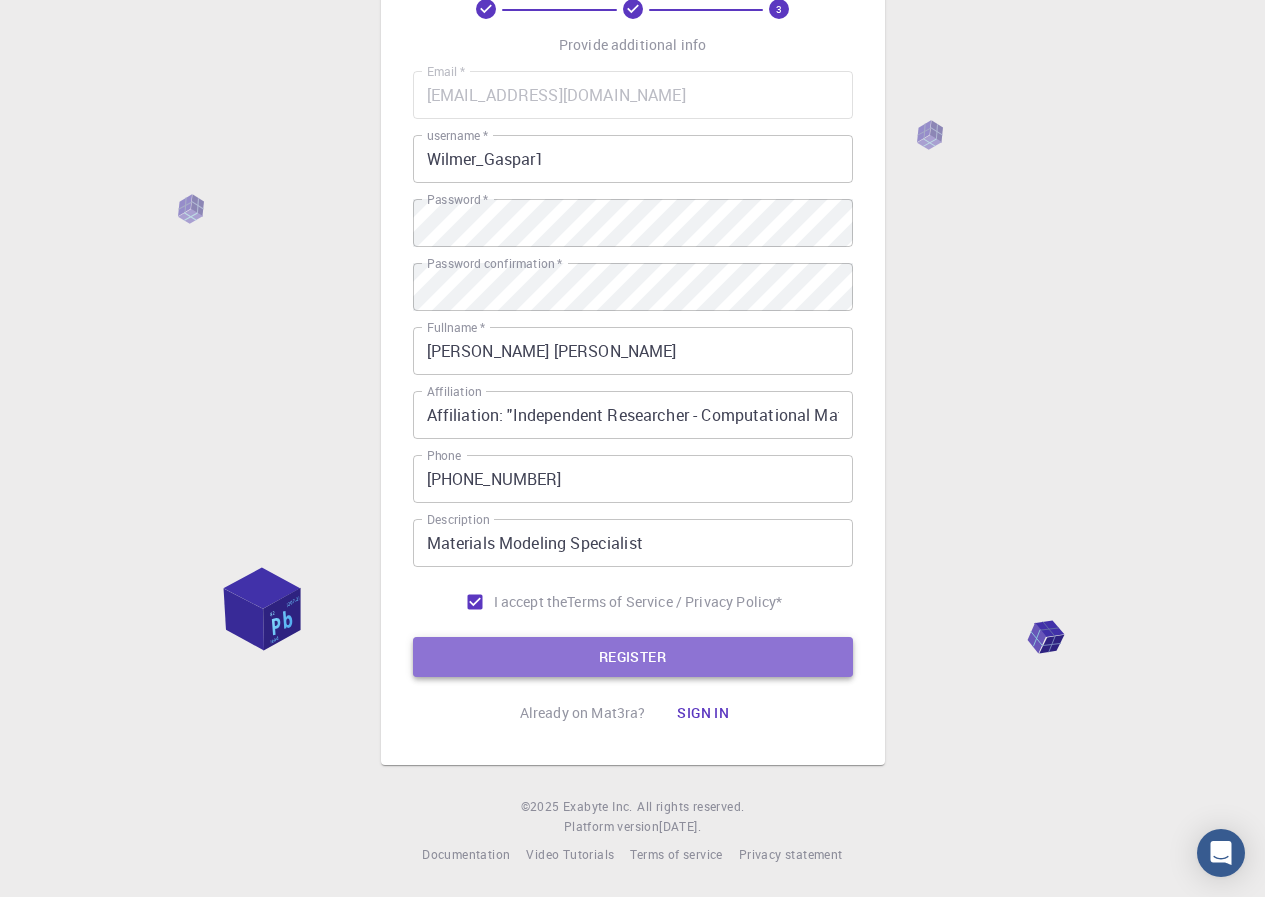 click on "REGISTER" at bounding box center (633, 657) 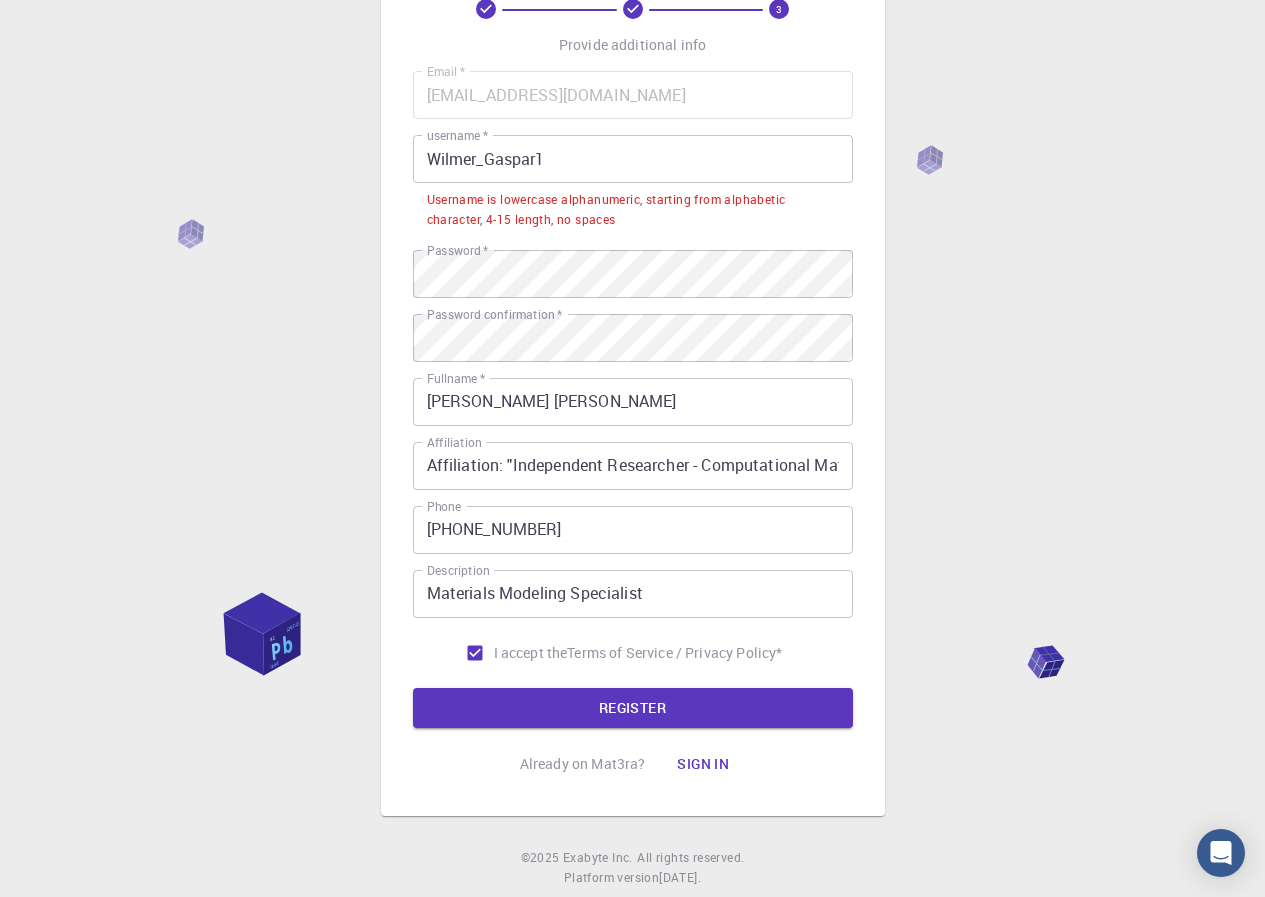 click on "Wilmer_Gaspar1" at bounding box center [633, 159] 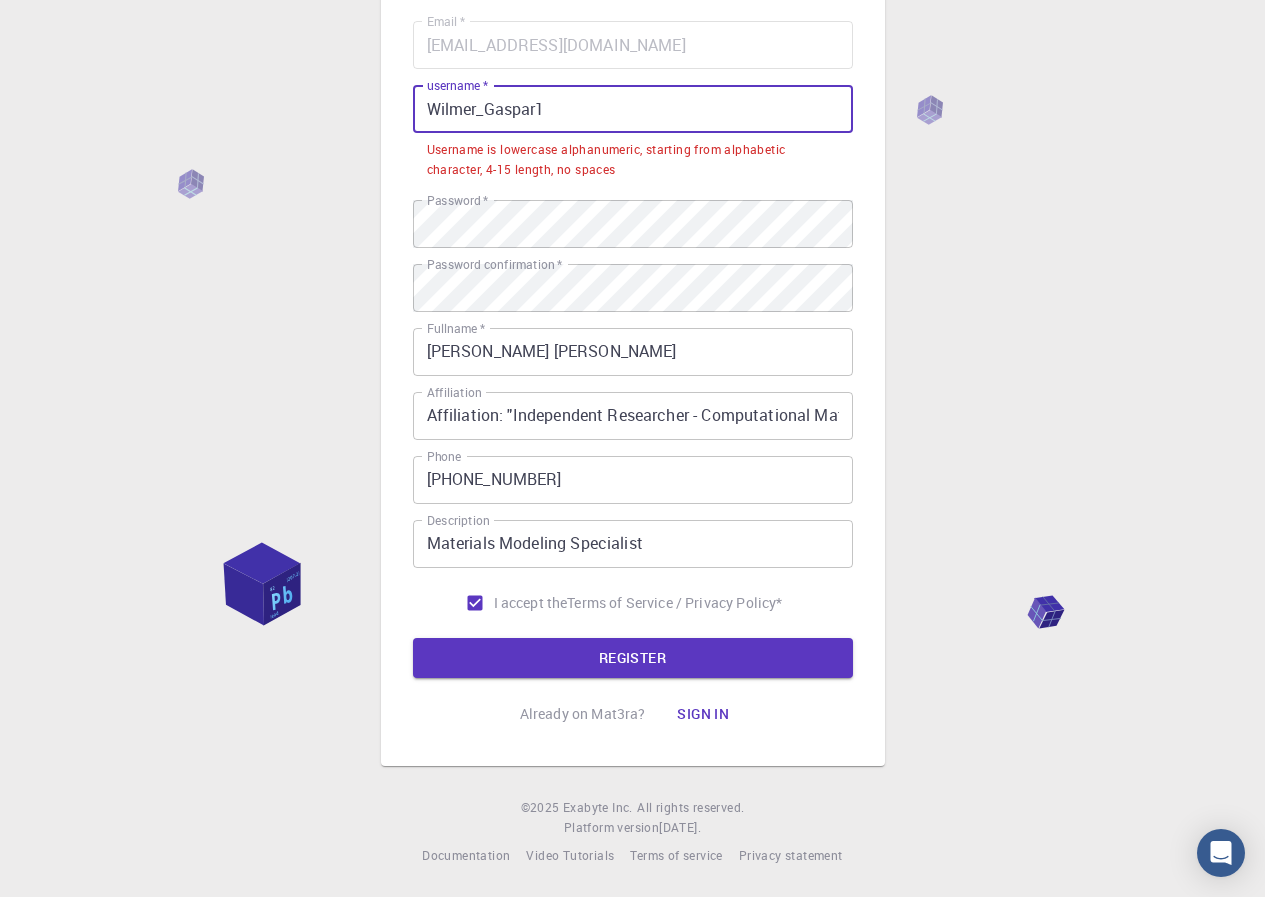 scroll, scrollTop: 172, scrollLeft: 0, axis: vertical 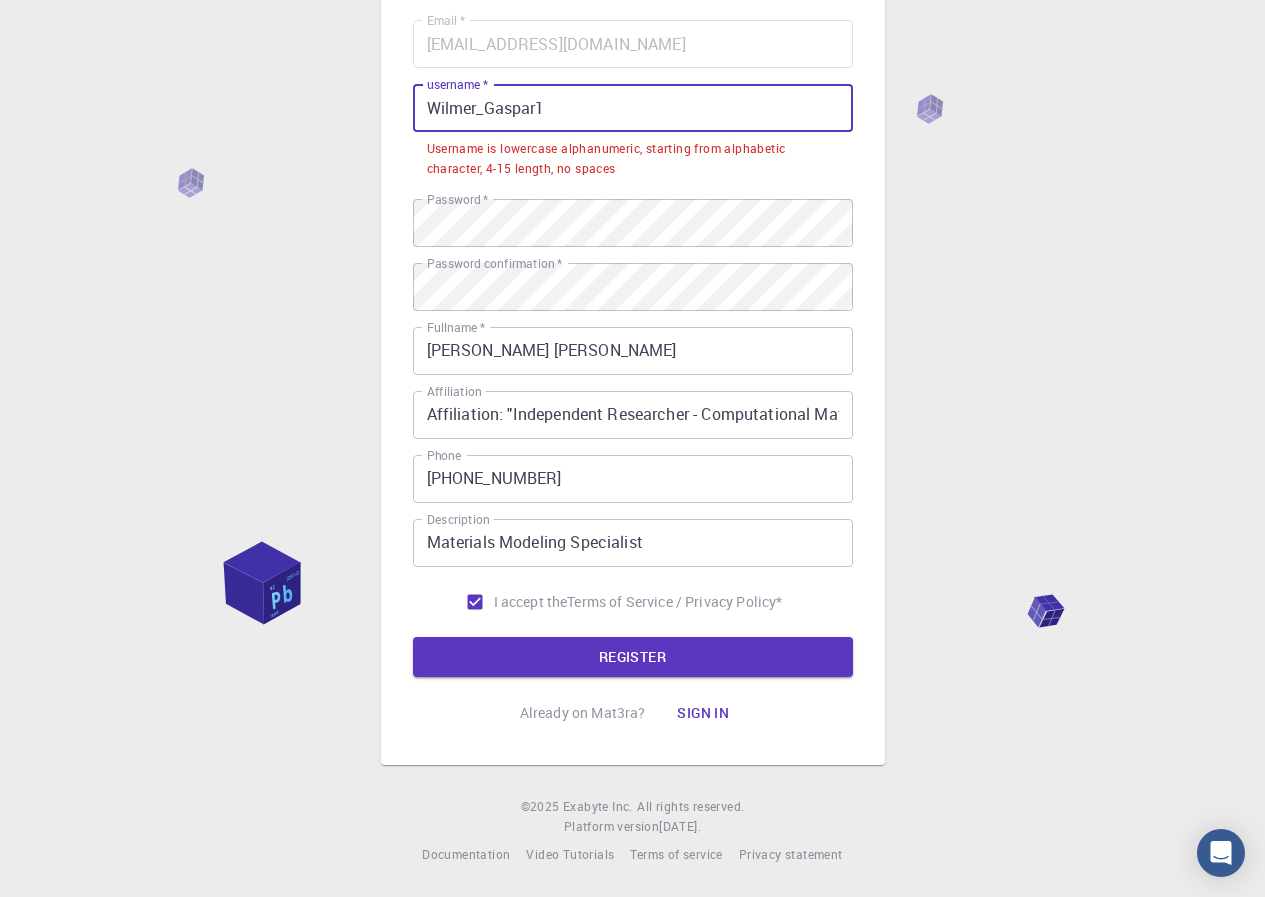 click on "Wilmer_Gaspar1" at bounding box center (633, 108) 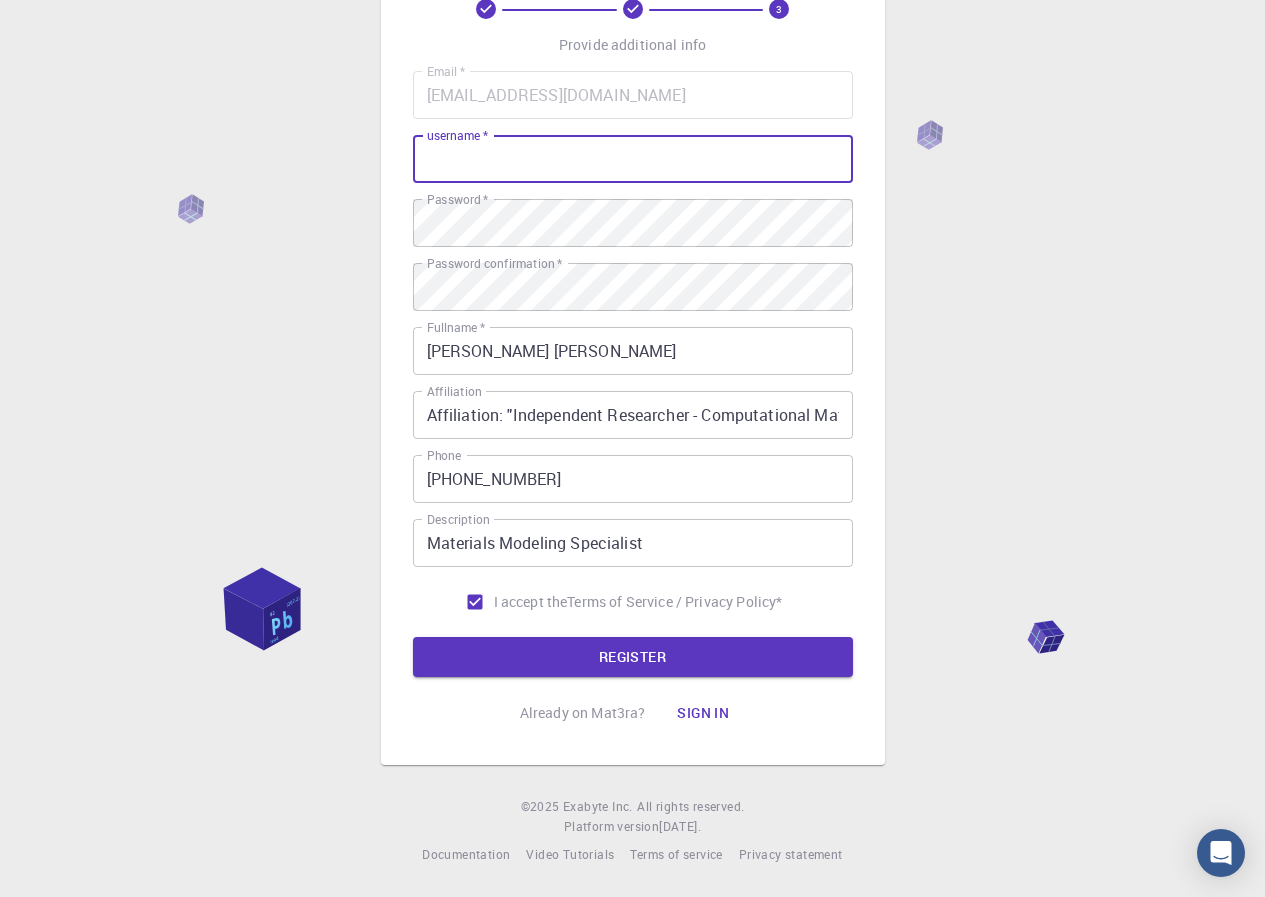 scroll, scrollTop: 121, scrollLeft: 0, axis: vertical 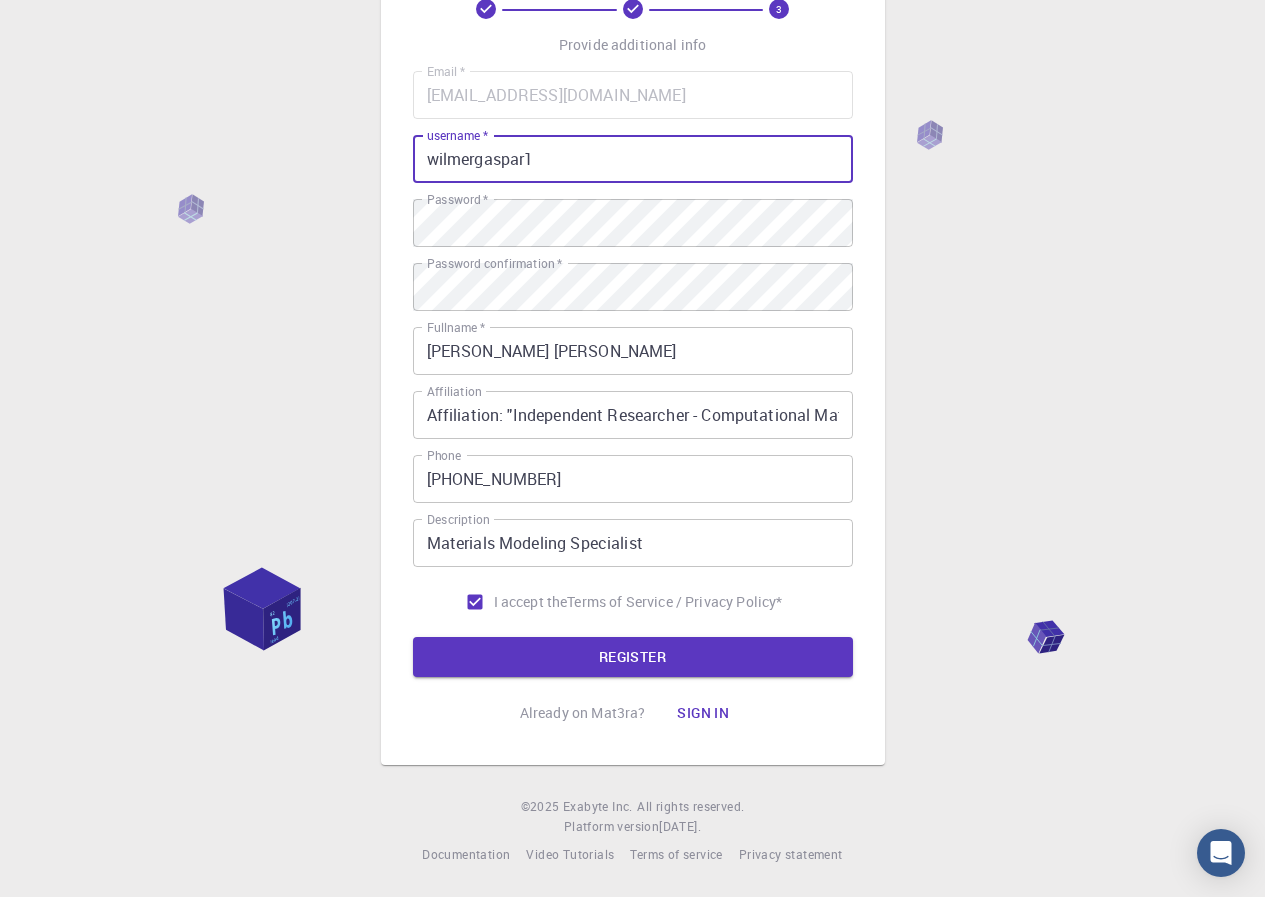 type on "wilmergaspar1" 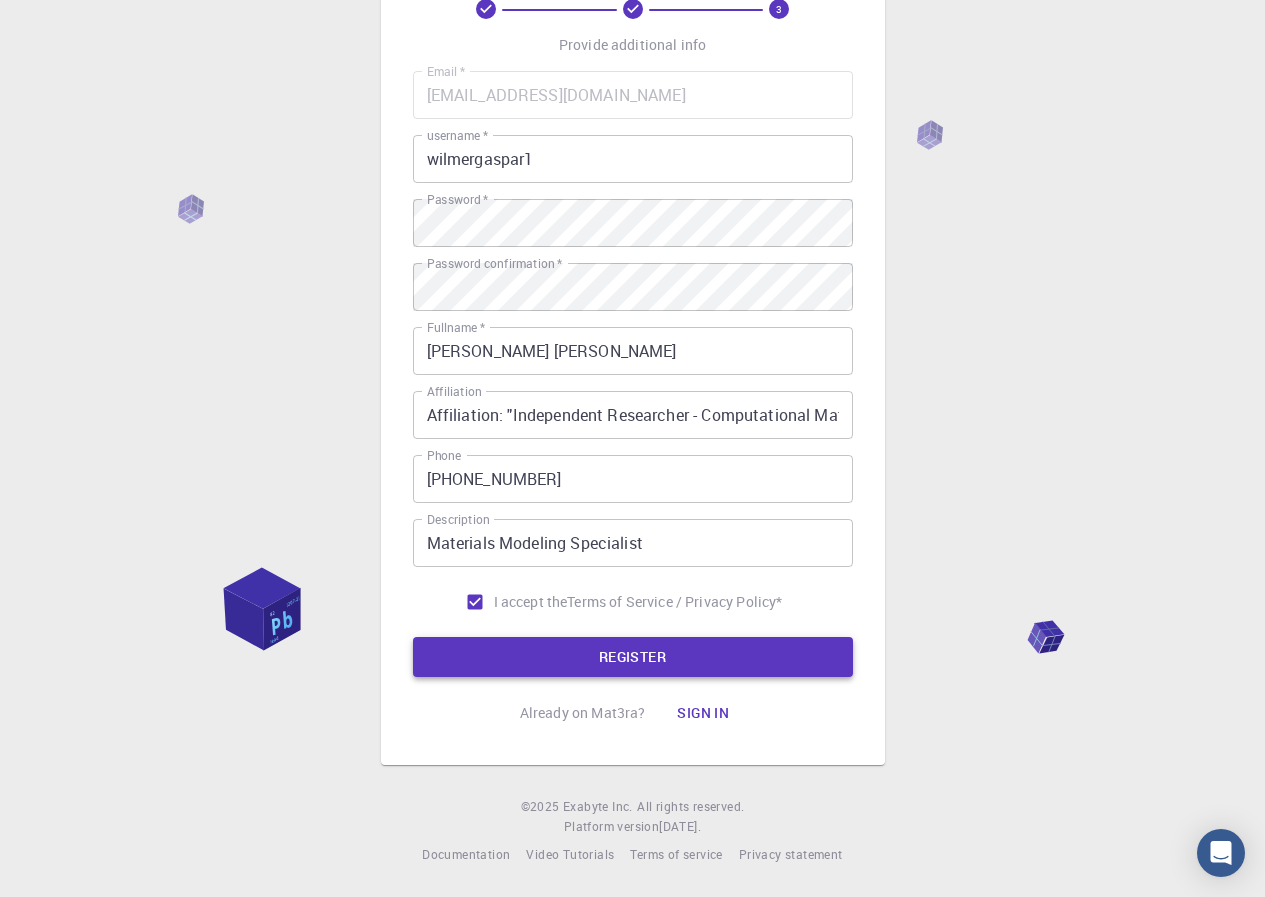 drag, startPoint x: 617, startPoint y: 636, endPoint x: 616, endPoint y: 655, distance: 19.026299 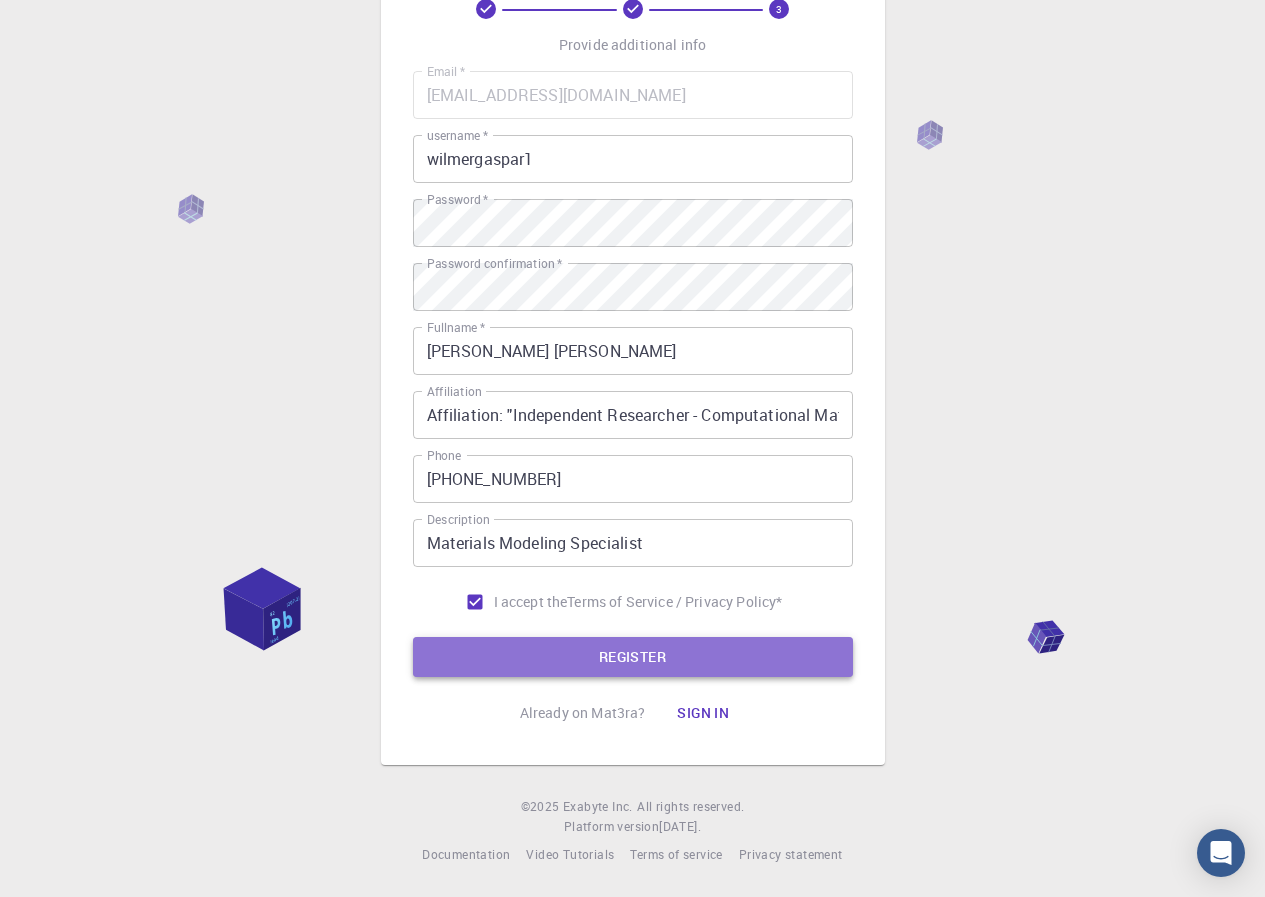 click on "REGISTER" at bounding box center (633, 657) 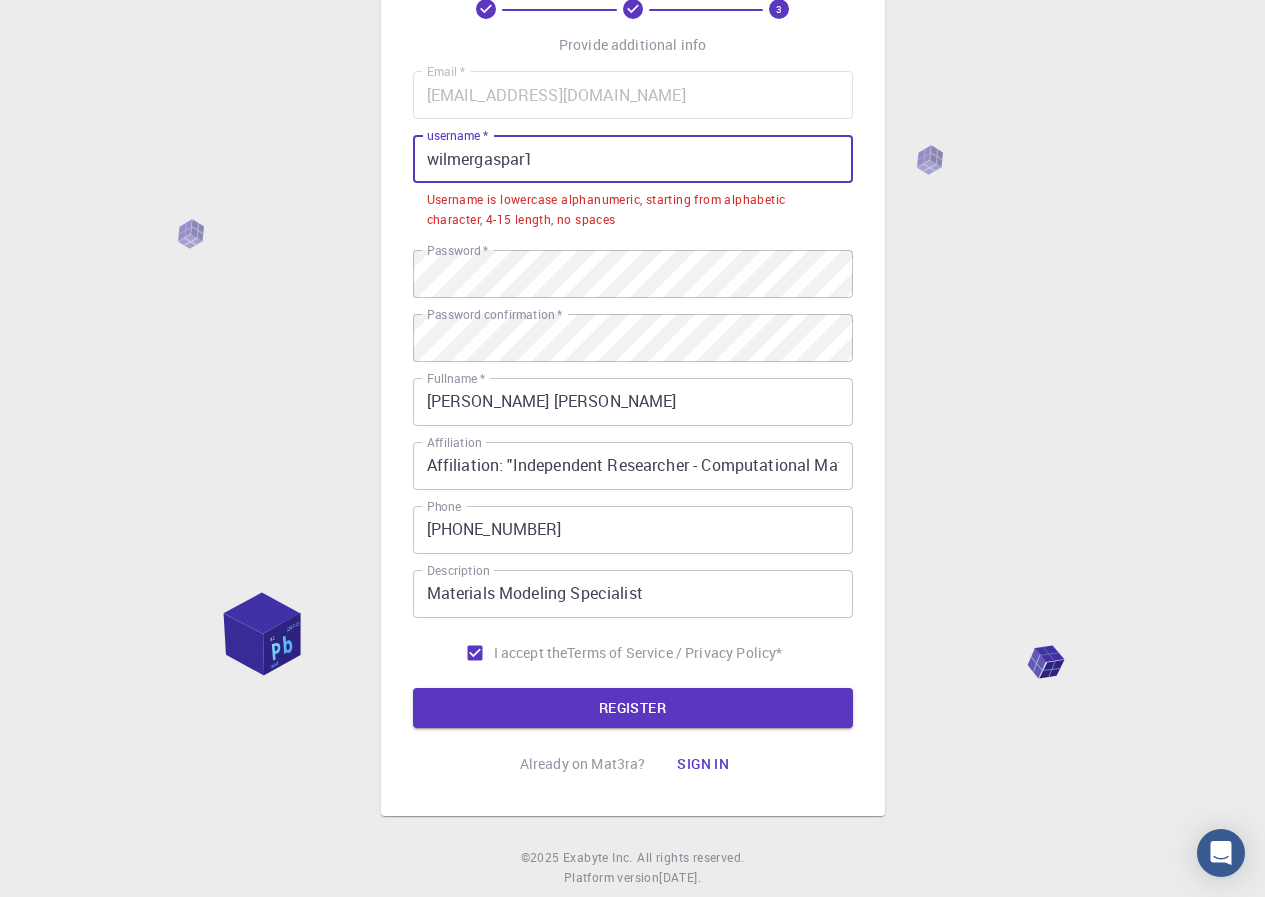 click on "wilmergaspar1" at bounding box center (633, 159) 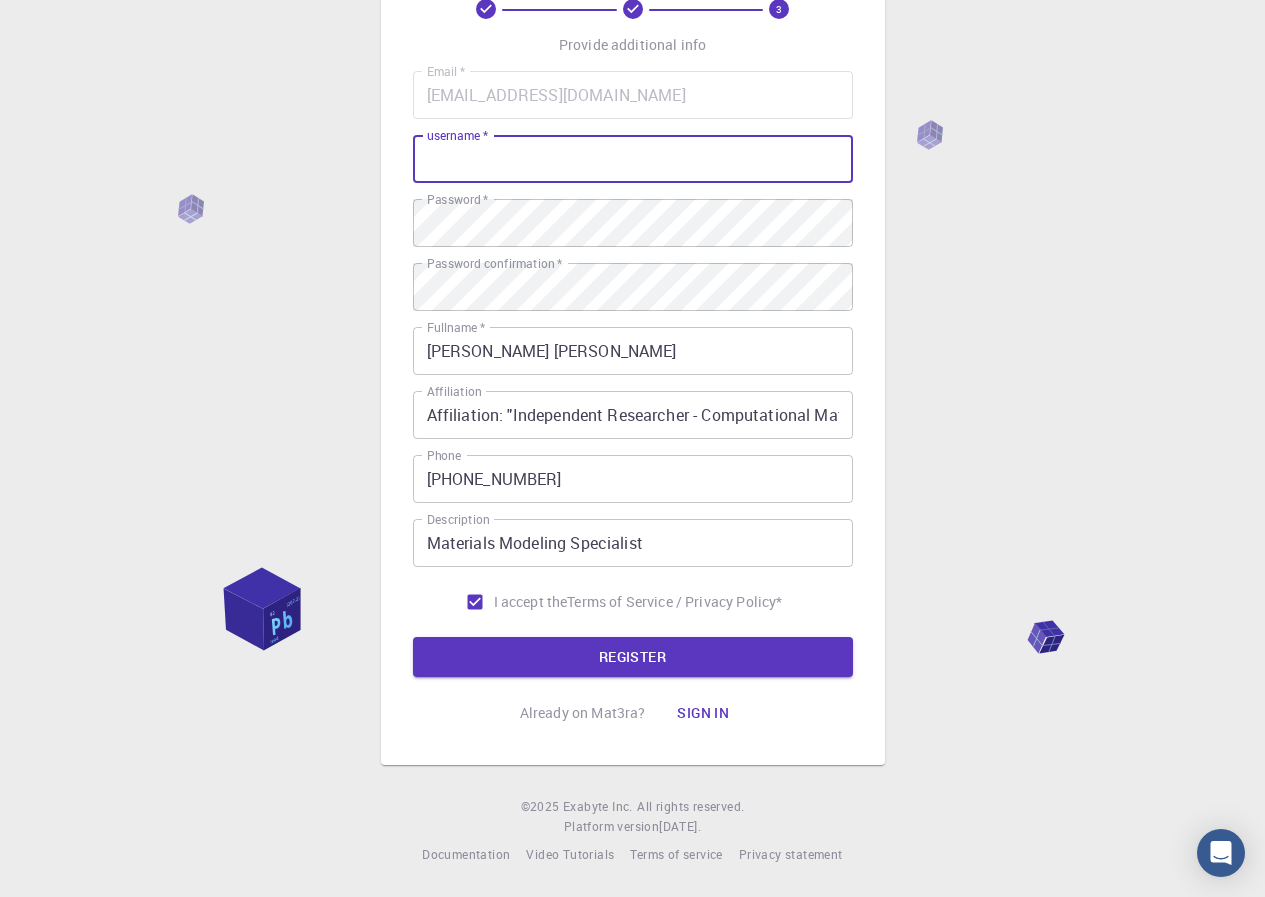 paste on "wilmermatsci" 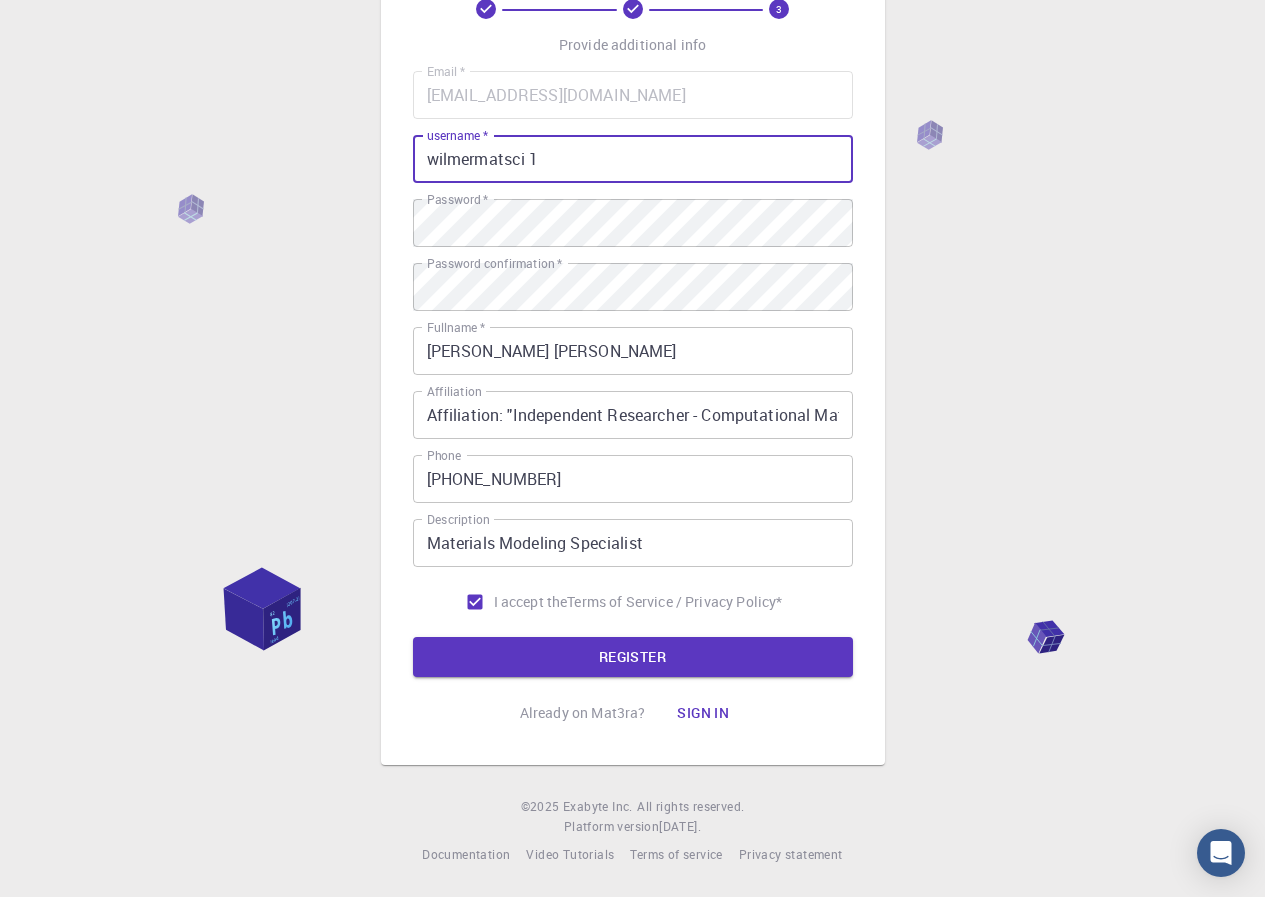 click on "wilmermatsci 1" at bounding box center (633, 159) 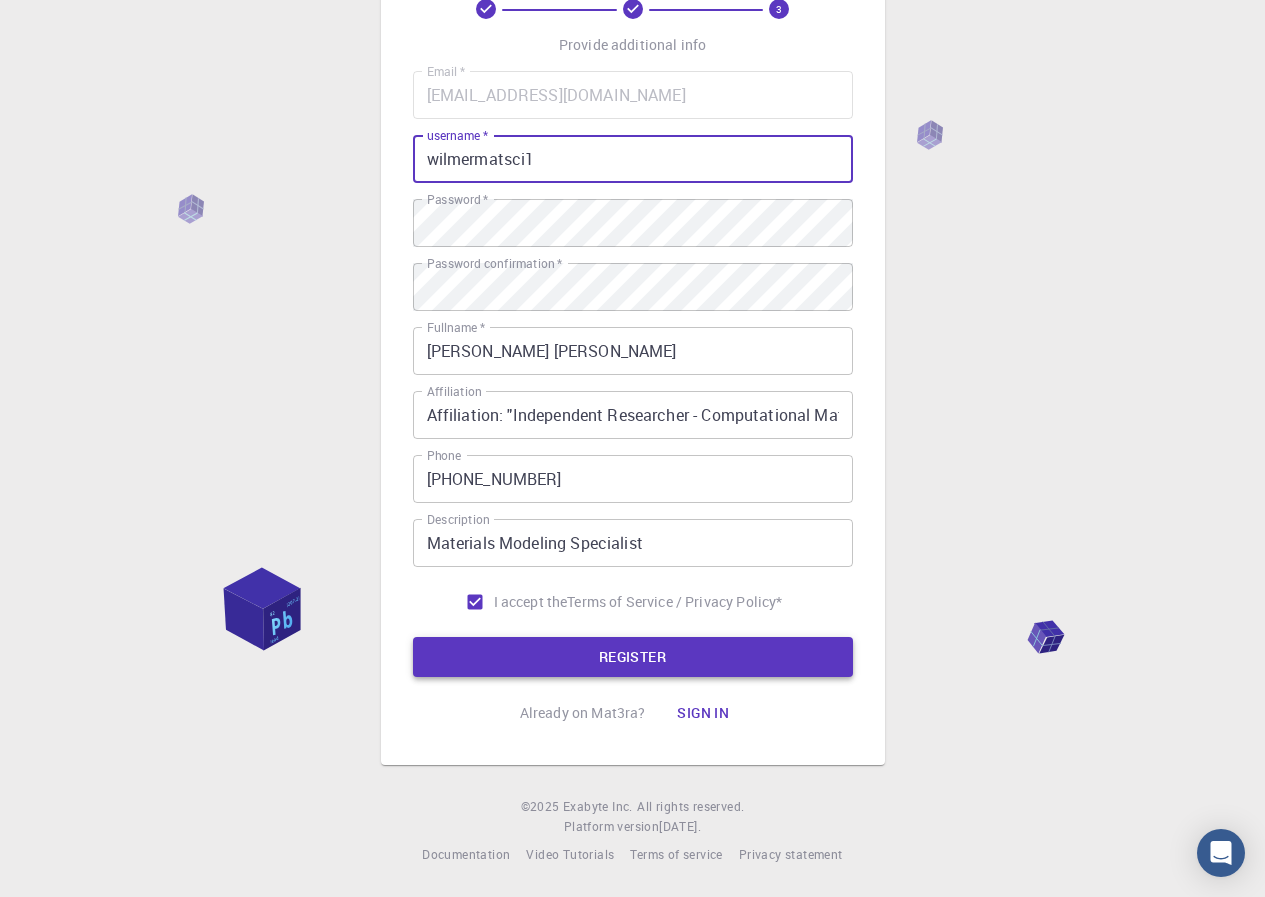 type on "wilmermatsci1" 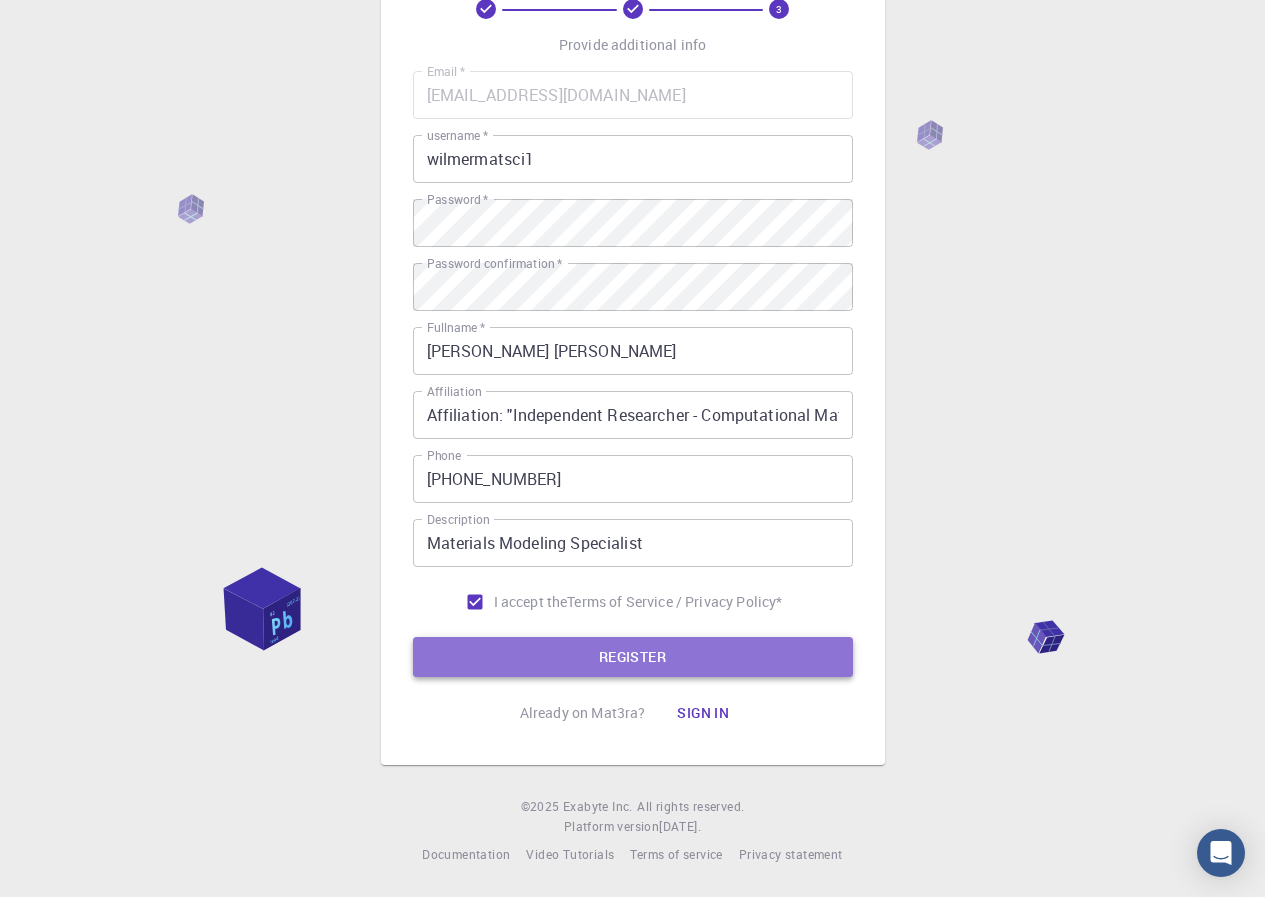 click on "REGISTER" at bounding box center [633, 657] 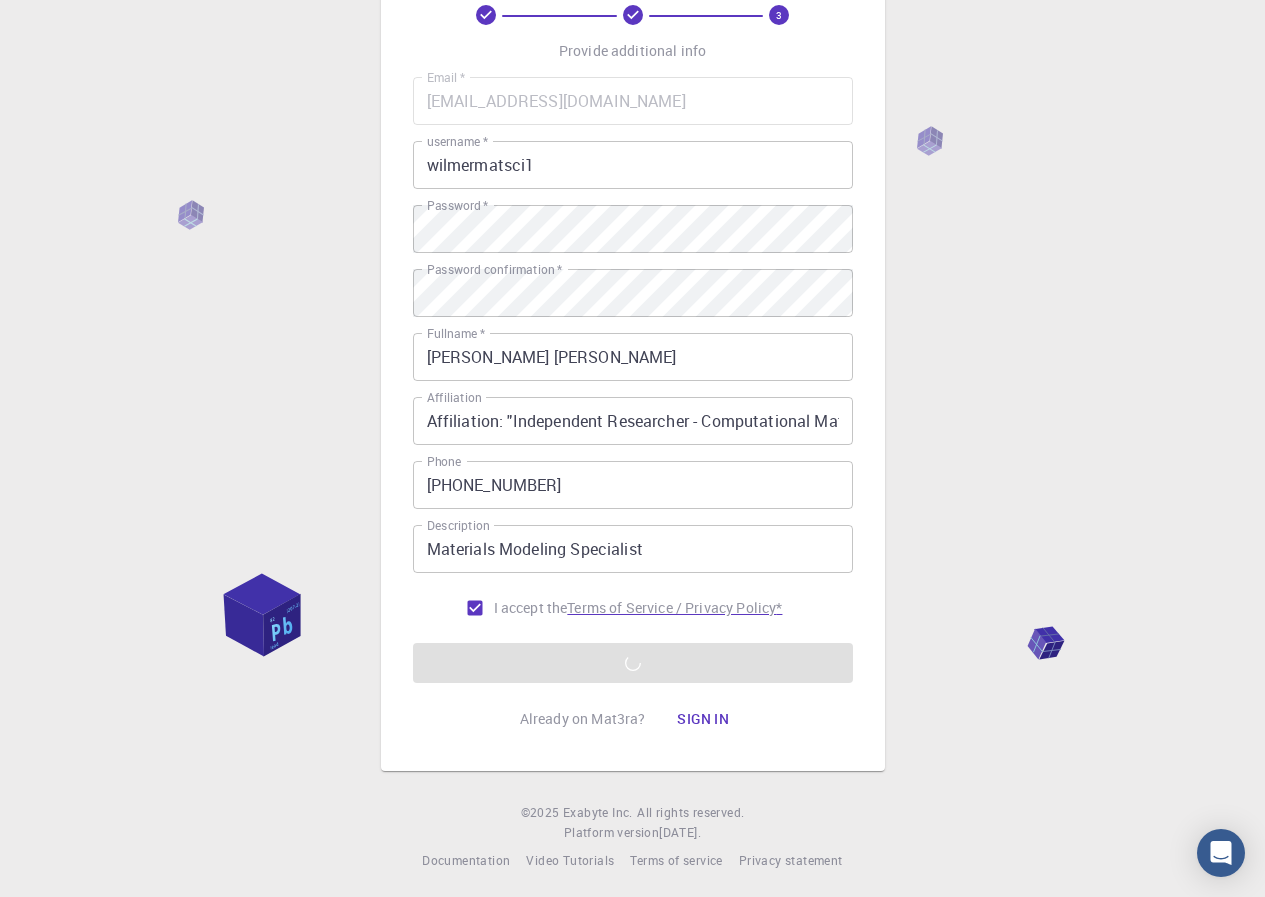 scroll, scrollTop: 121, scrollLeft: 0, axis: vertical 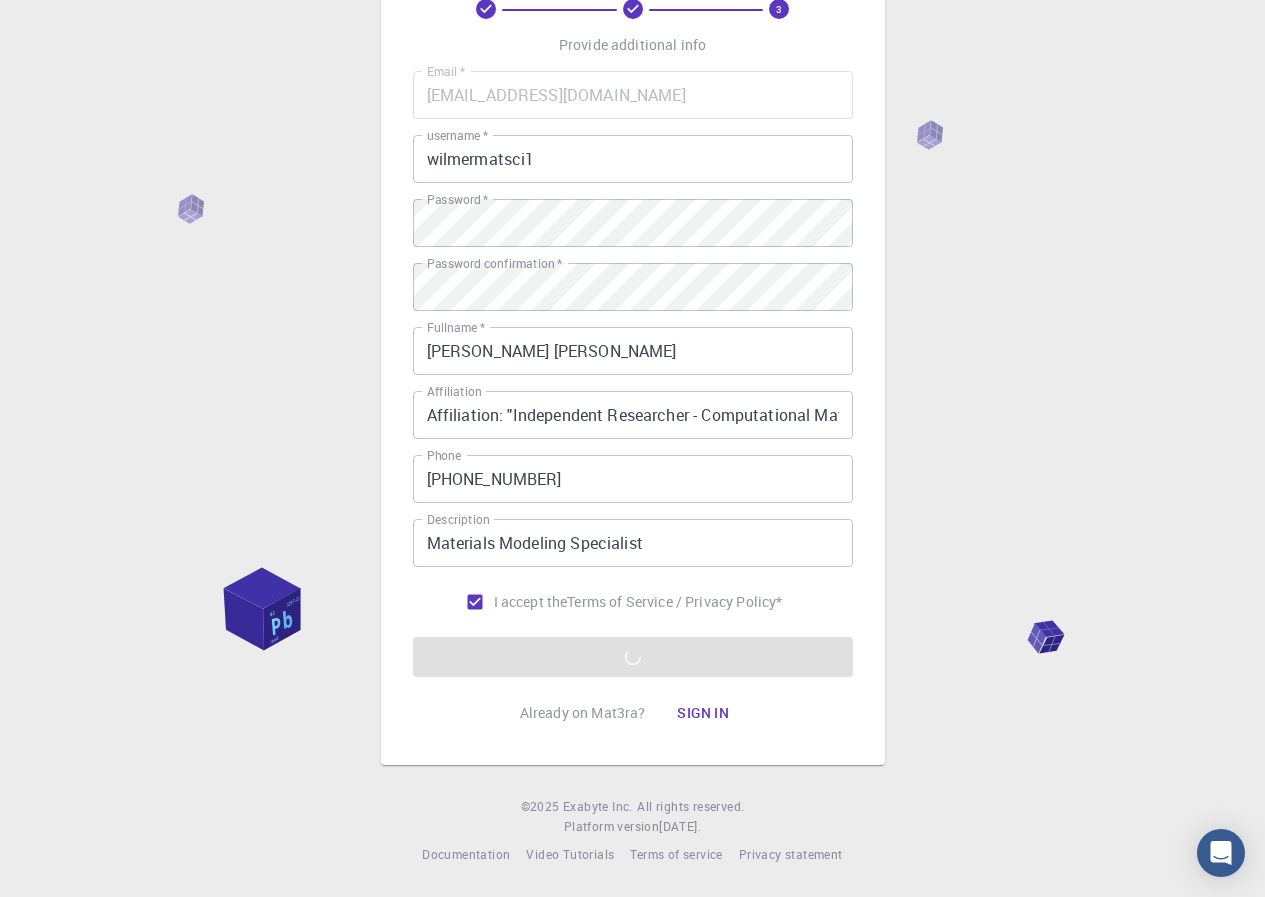 click on "Email   * [EMAIL_ADDRESS][DOMAIN_NAME] Email   * username   * wilmermatsci1 username   * Password   * Password   * Password confirmation   * Password confirmation   * Fullname   * [PERSON_NAME] [PERSON_NAME] Fullname   * Affiliation Affiliation: "Independent Researcher - Computational Materials Science" Affiliation Phone [PHONE_NUMBER] Phone Description Materials Modeling Specialist Description I accept the  Terms of Service / Privacy Policy  * REGISTER" at bounding box center (633, 374) 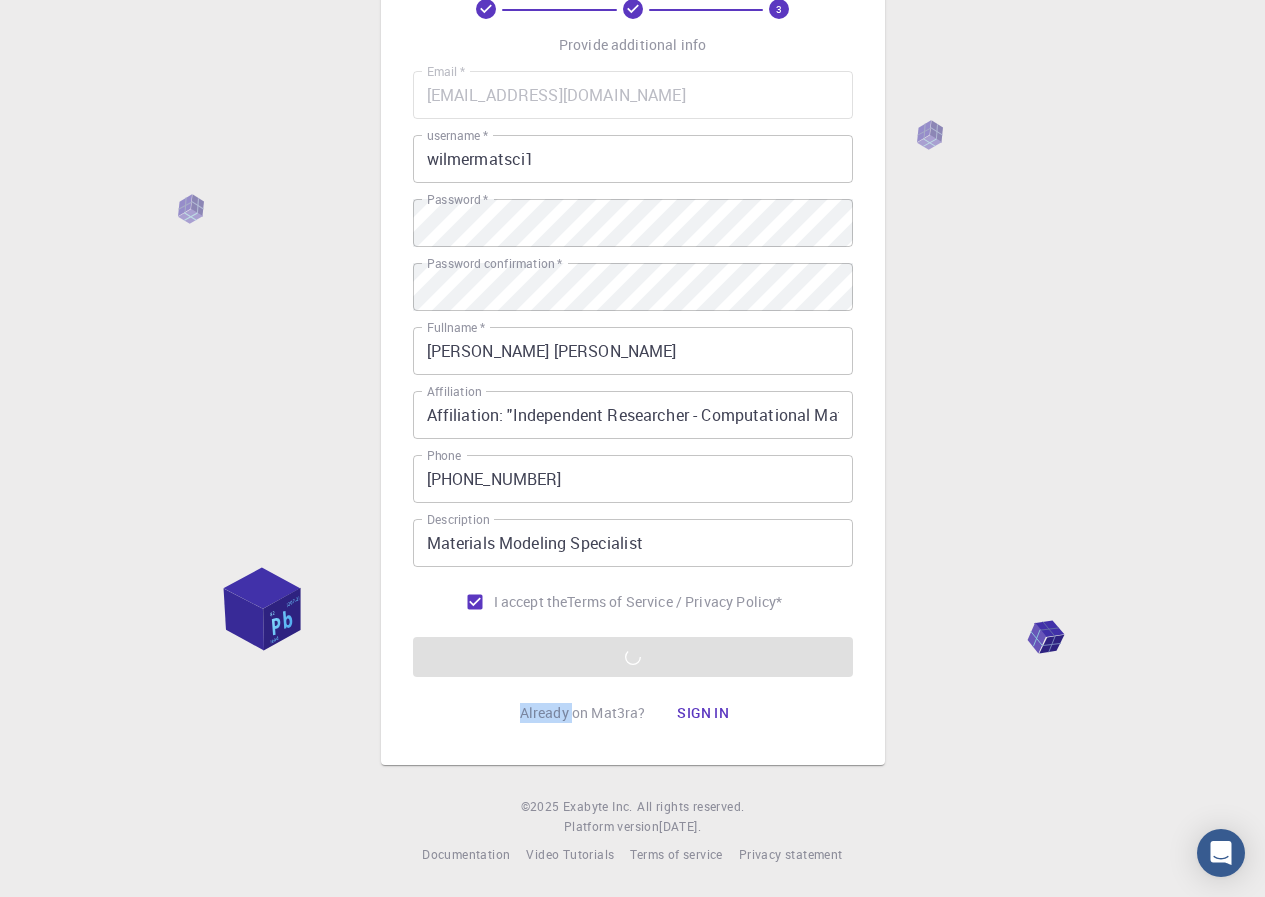 click on "Email   * [EMAIL_ADDRESS][DOMAIN_NAME] Email   * username   * wilmermatsci1 username   * Password   * Password   * Password confirmation   * Password confirmation   * Fullname   * [PERSON_NAME] [PERSON_NAME] Fullname   * Affiliation Affiliation: "Independent Researcher - Computational Materials Science" Affiliation Phone [PHONE_NUMBER] Phone Description Materials Modeling Specialist Description I accept the  Terms of Service / Privacy Policy  * REGISTER" at bounding box center (633, 374) 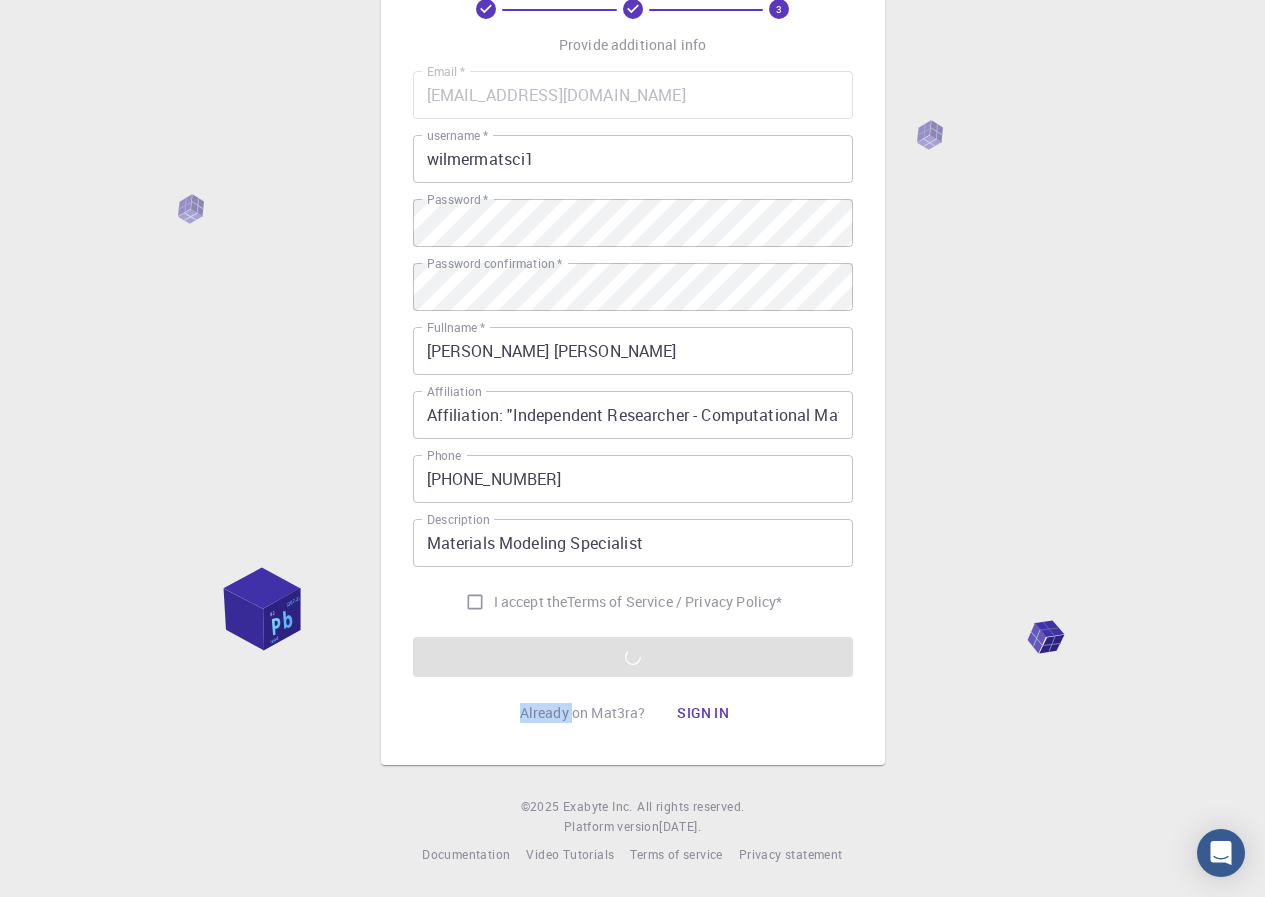 click on "I accept the  Terms of Service / Privacy Policy  *" at bounding box center [475, 602] 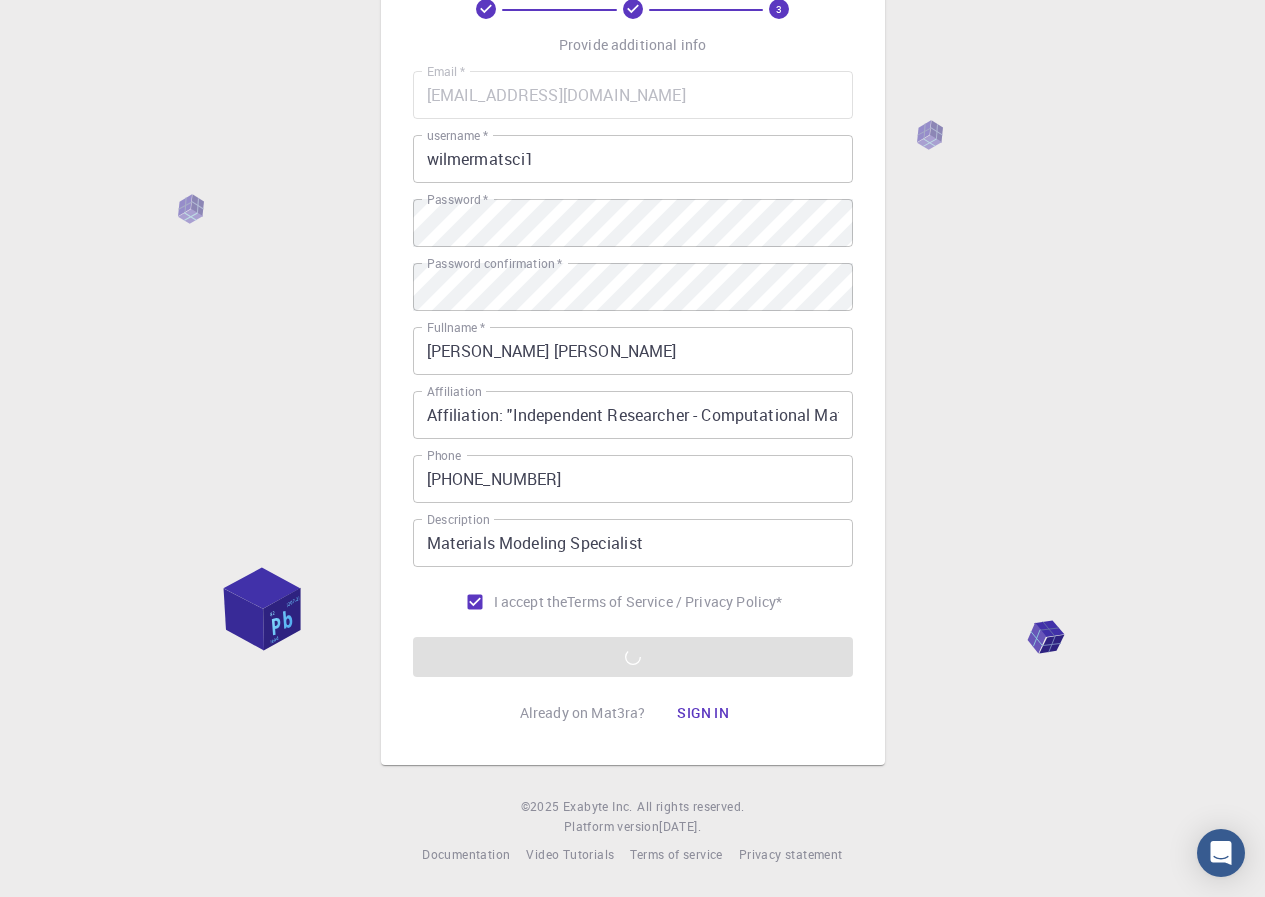 click on "Email   * [EMAIL_ADDRESS][DOMAIN_NAME] Email   * username   * wilmermatsci1 username   * Password   * Password   * Password confirmation   * Password confirmation   * Fullname   * [PERSON_NAME] [PERSON_NAME] Fullname   * Affiliation Affiliation: "Independent Researcher - Computational Materials Science" Affiliation Phone [PHONE_NUMBER] Phone Description Materials Modeling Specialist Description I accept the  Terms of Service / Privacy Policy  * REGISTER" at bounding box center (633, 374) 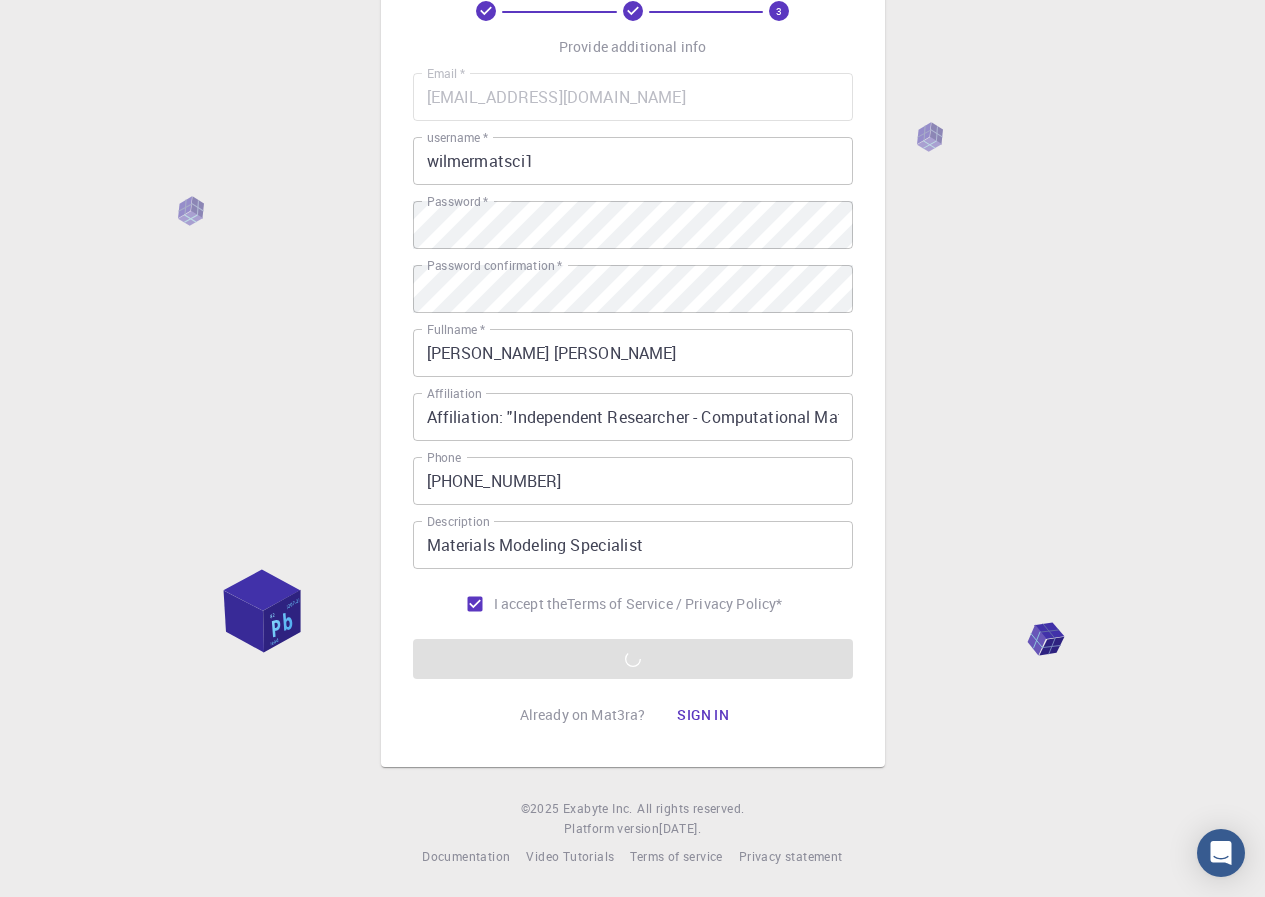 scroll, scrollTop: 121, scrollLeft: 0, axis: vertical 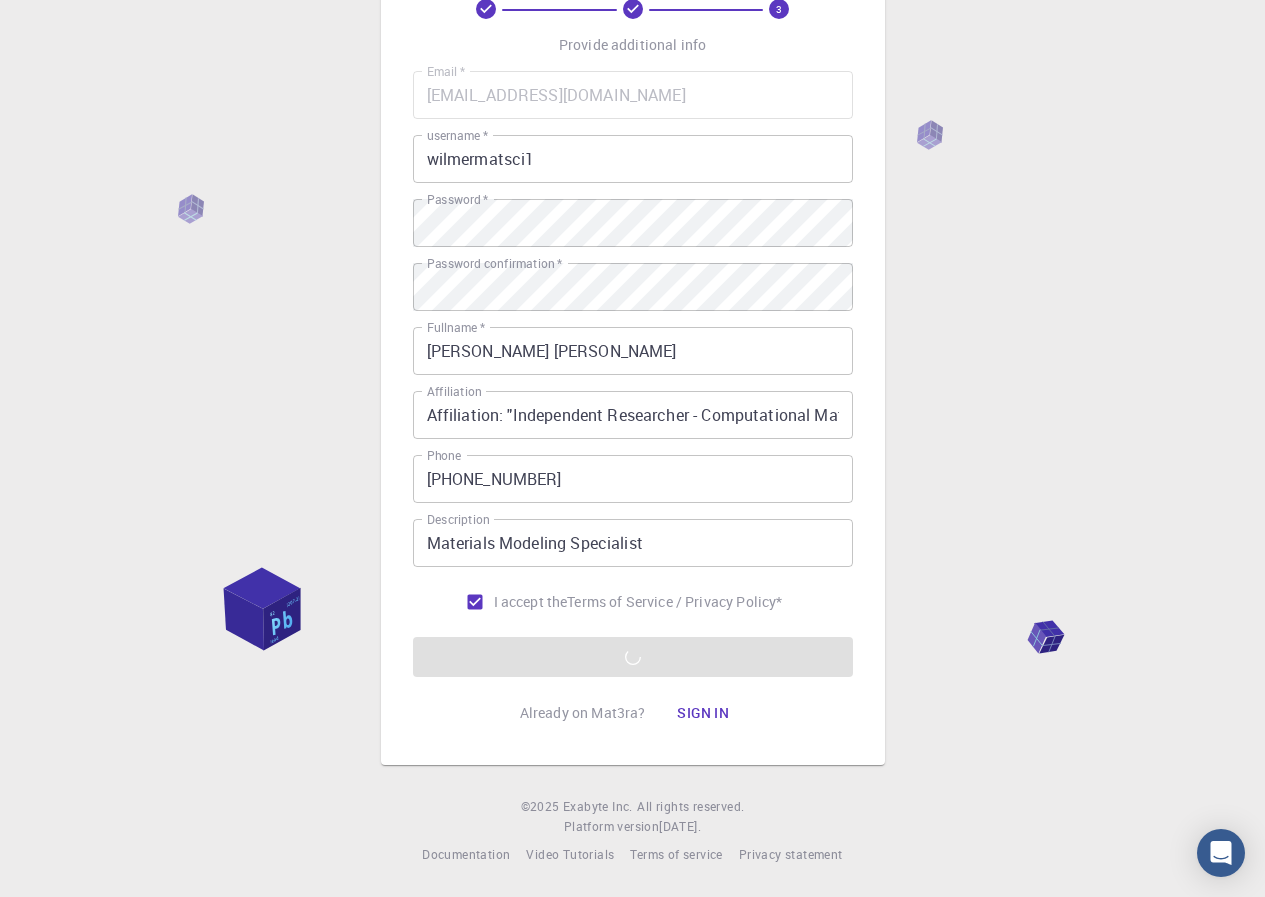 click on "Email   * [EMAIL_ADDRESS][DOMAIN_NAME] Email   * username   * wilmermatsci1 username   * Password   * Password   * Password confirmation   * Password confirmation   * Fullname   * [PERSON_NAME] [PERSON_NAME] Fullname   * Affiliation Affiliation: "Independent Researcher - Computational Materials Science" Affiliation Phone [PHONE_NUMBER] Phone Description Materials Modeling Specialist Description I accept the  Terms of Service / Privacy Policy  * REGISTER" at bounding box center [633, 374] 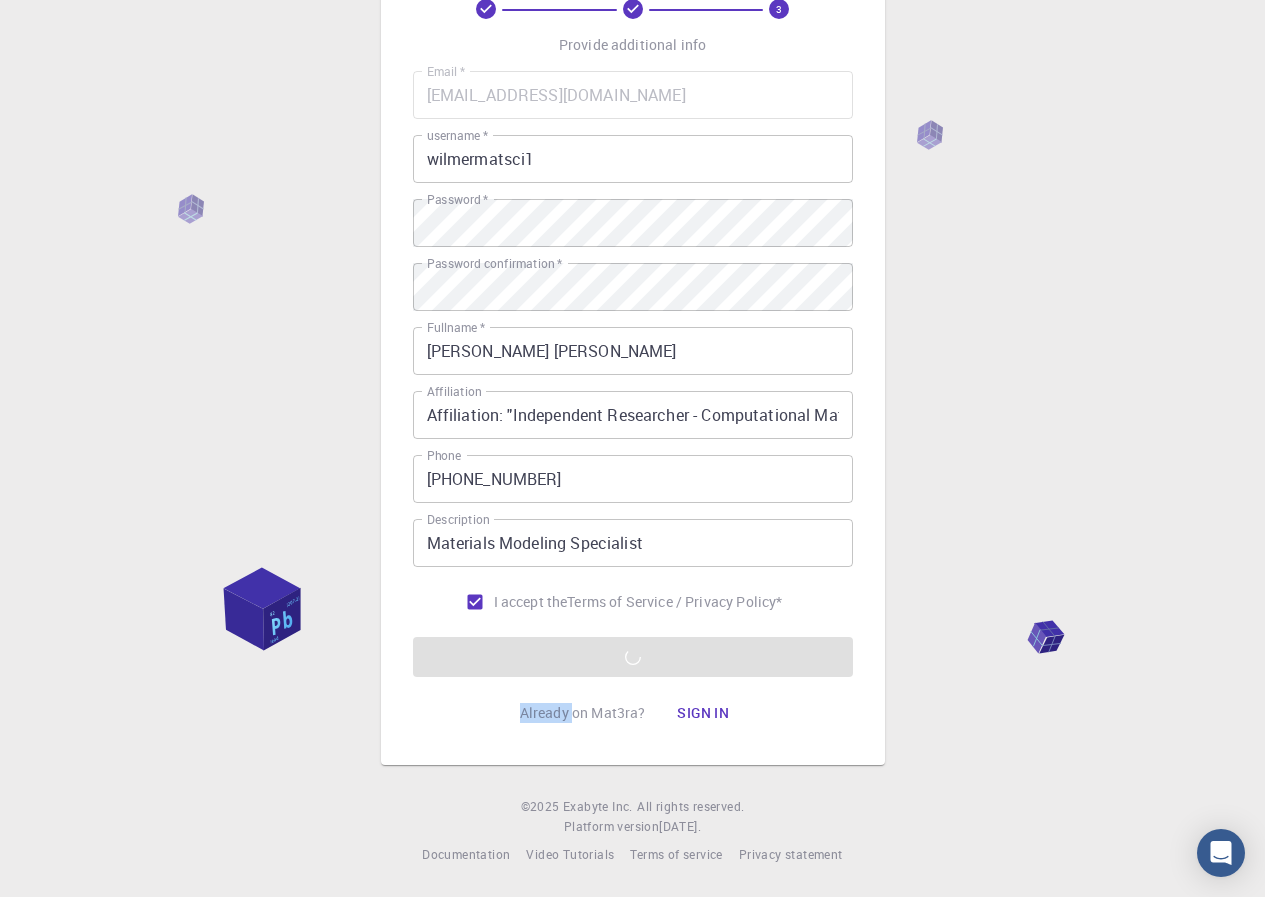 click on "Email   * [EMAIL_ADDRESS][DOMAIN_NAME] Email   * username   * wilmermatsci1 username   * Password   * Password   * Password confirmation   * Password confirmation   * Fullname   * [PERSON_NAME] [PERSON_NAME] Fullname   * Affiliation Affiliation: "Independent Researcher - Computational Materials Science" Affiliation Phone [PHONE_NUMBER] Phone Description Materials Modeling Specialist Description I accept the  Terms of Service / Privacy Policy  * REGISTER" at bounding box center (633, 374) 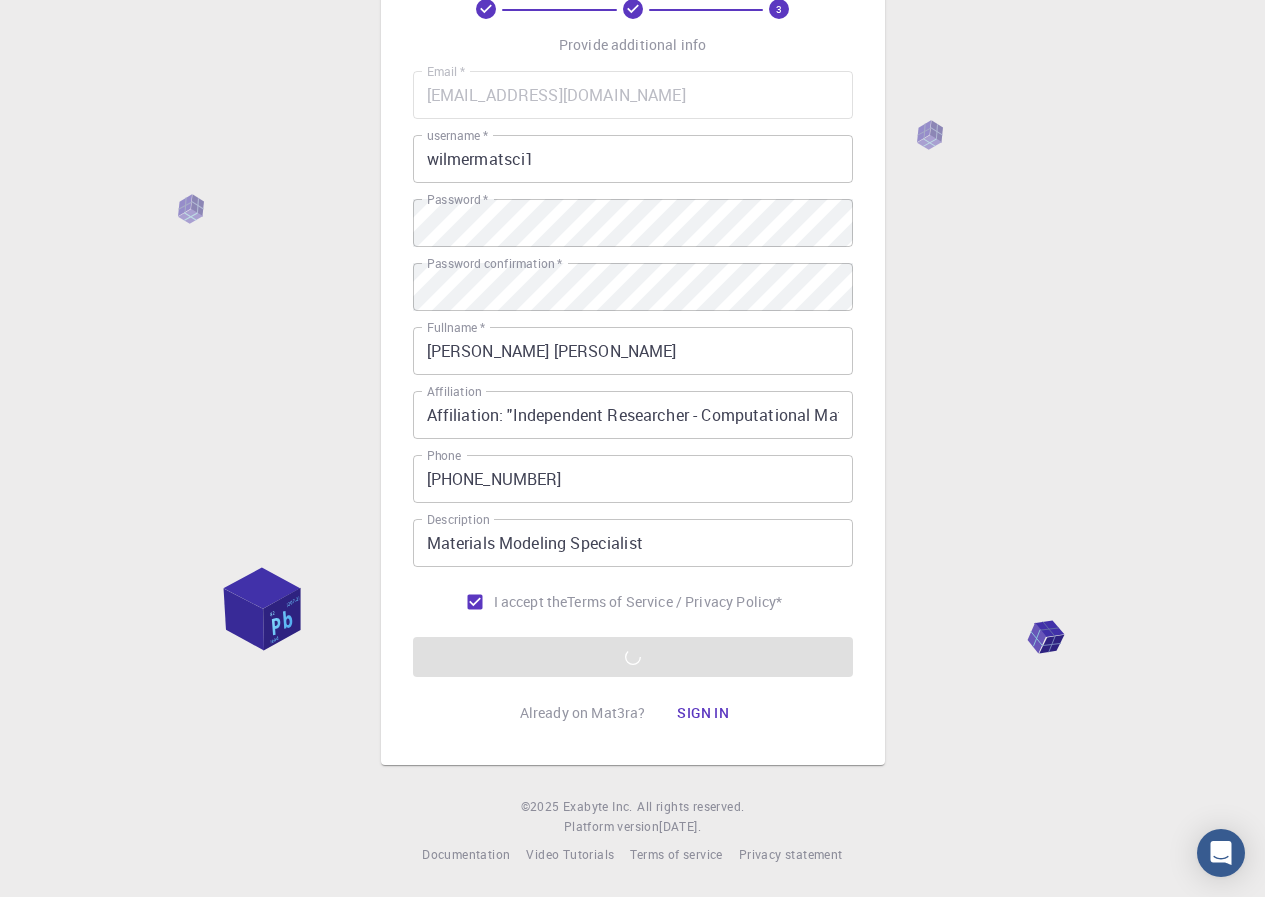 click on "3 Provide additional info Email   * [EMAIL_ADDRESS][DOMAIN_NAME] Email   * username   * wilmermatsci1 username   * Password   * Password   * Password confirmation   * Password confirmation   * Fullname   * [PERSON_NAME] [PERSON_NAME] Fullname   * Affiliation Affiliation: "Independent Researcher - Computational Materials Science" Affiliation Phone [PHONE_NUMBER] Phone Description Materials Modeling Specialist Description I accept the  Terms of Service / Privacy Policy  * REGISTER Already on Mat3ra? Sign in" at bounding box center (633, 366) 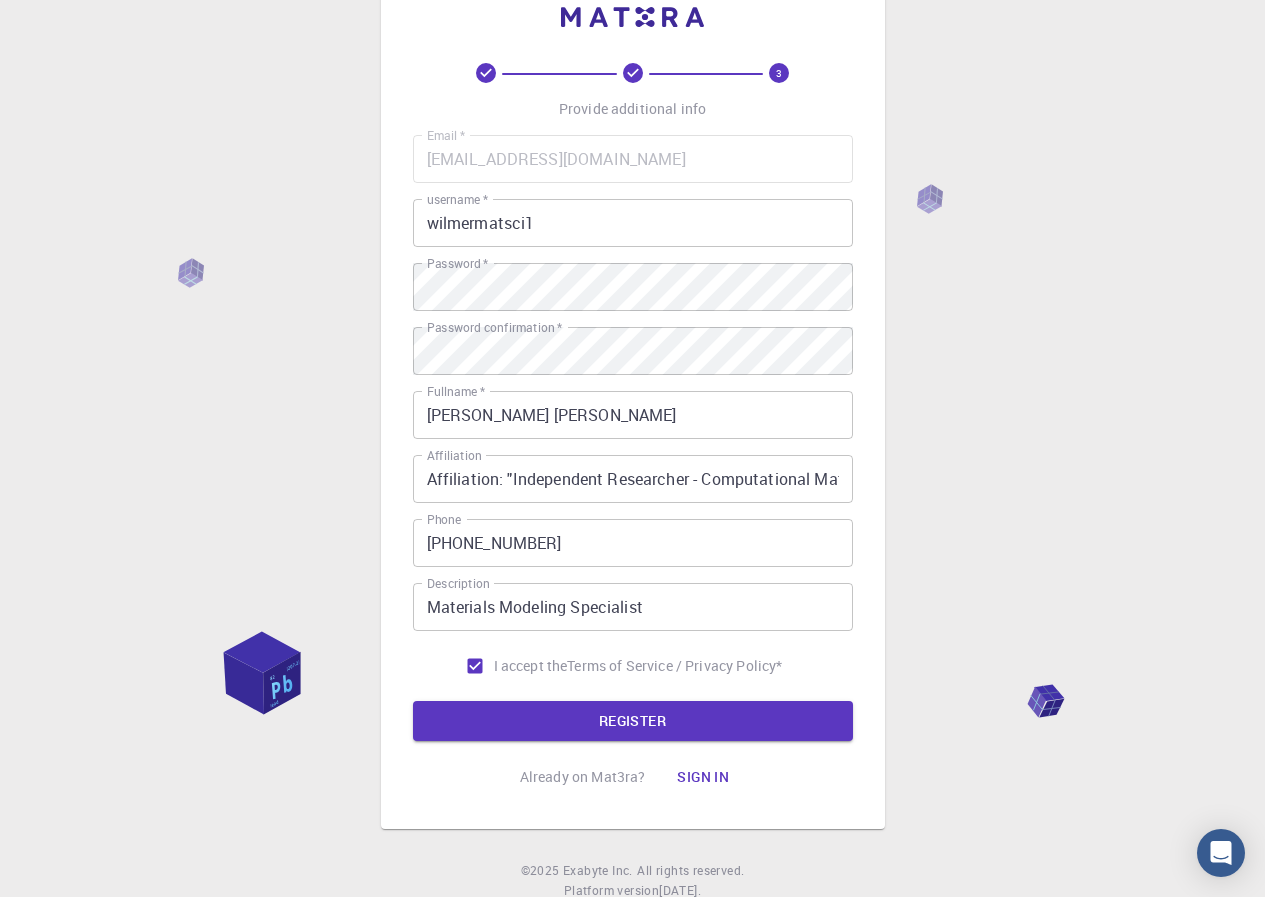 scroll, scrollTop: 21, scrollLeft: 0, axis: vertical 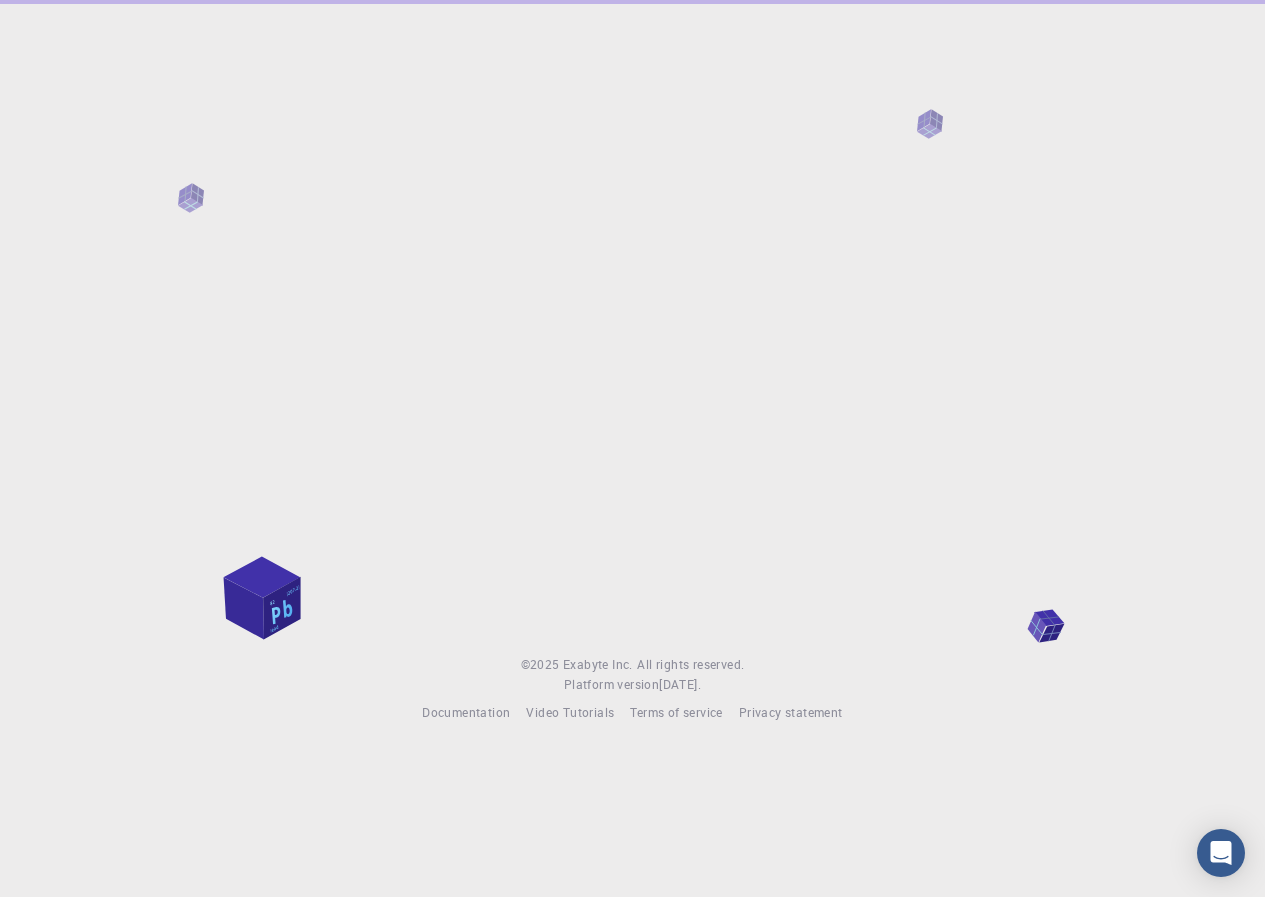 click at bounding box center (632, 311) 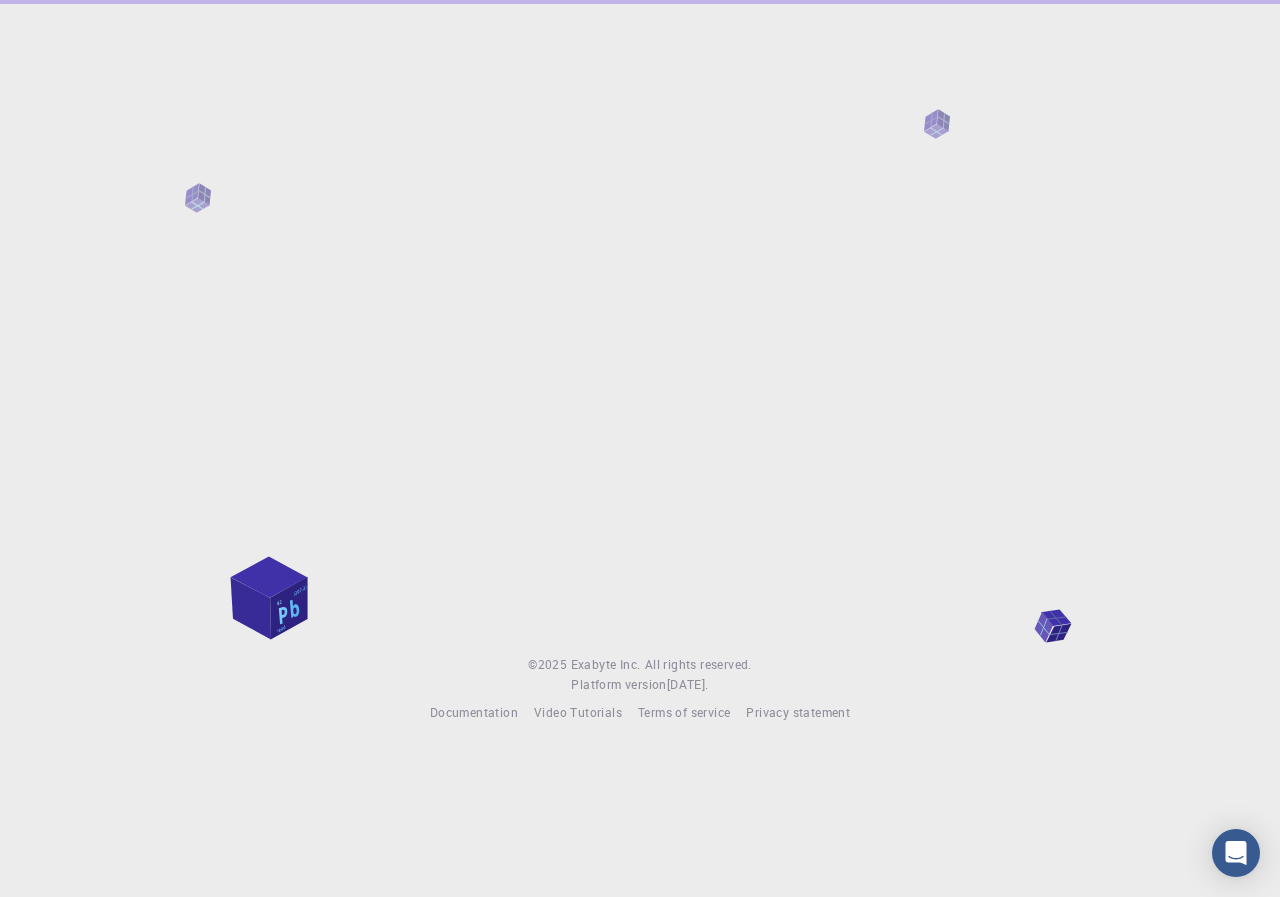 click at bounding box center [640, 311] 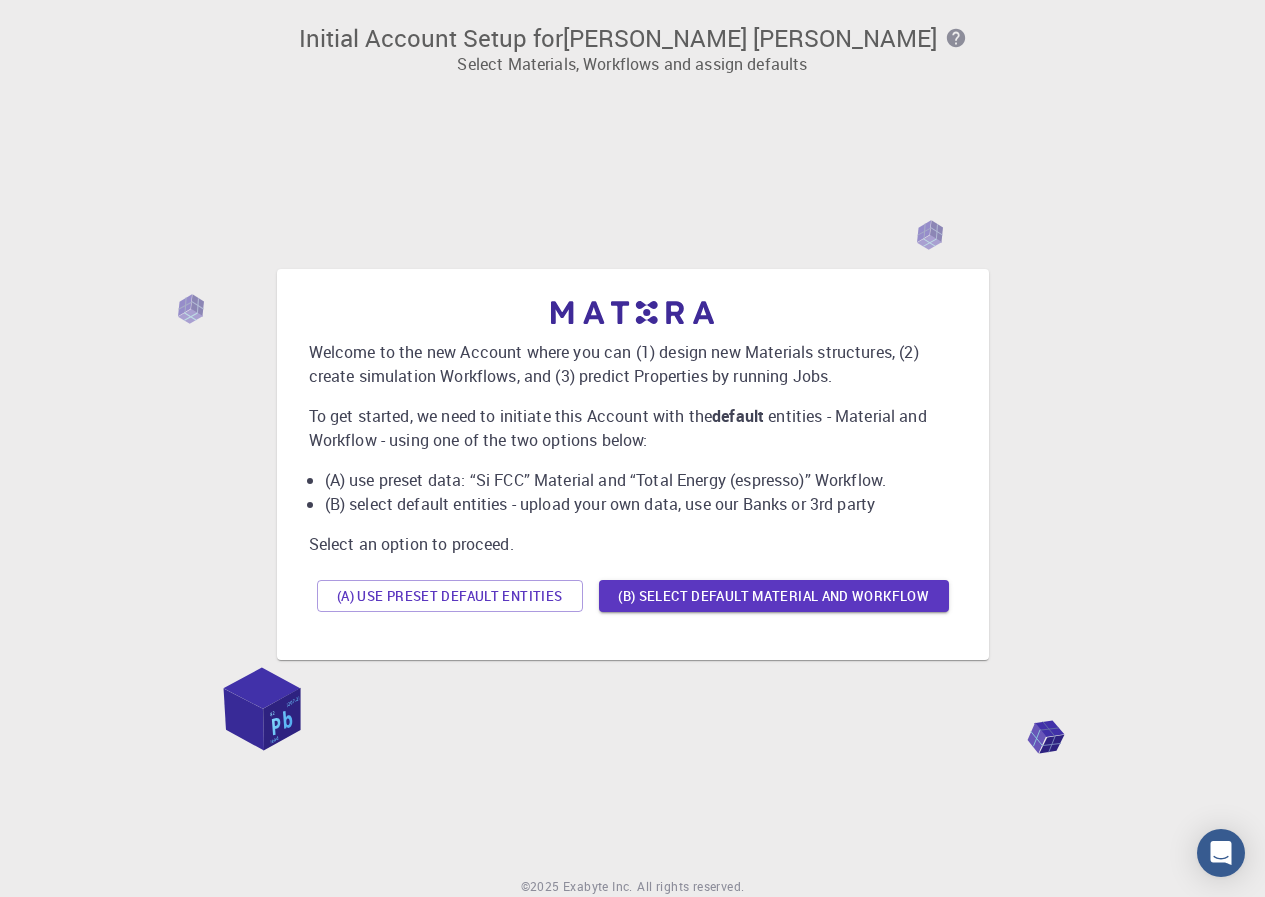 scroll, scrollTop: 0, scrollLeft: 0, axis: both 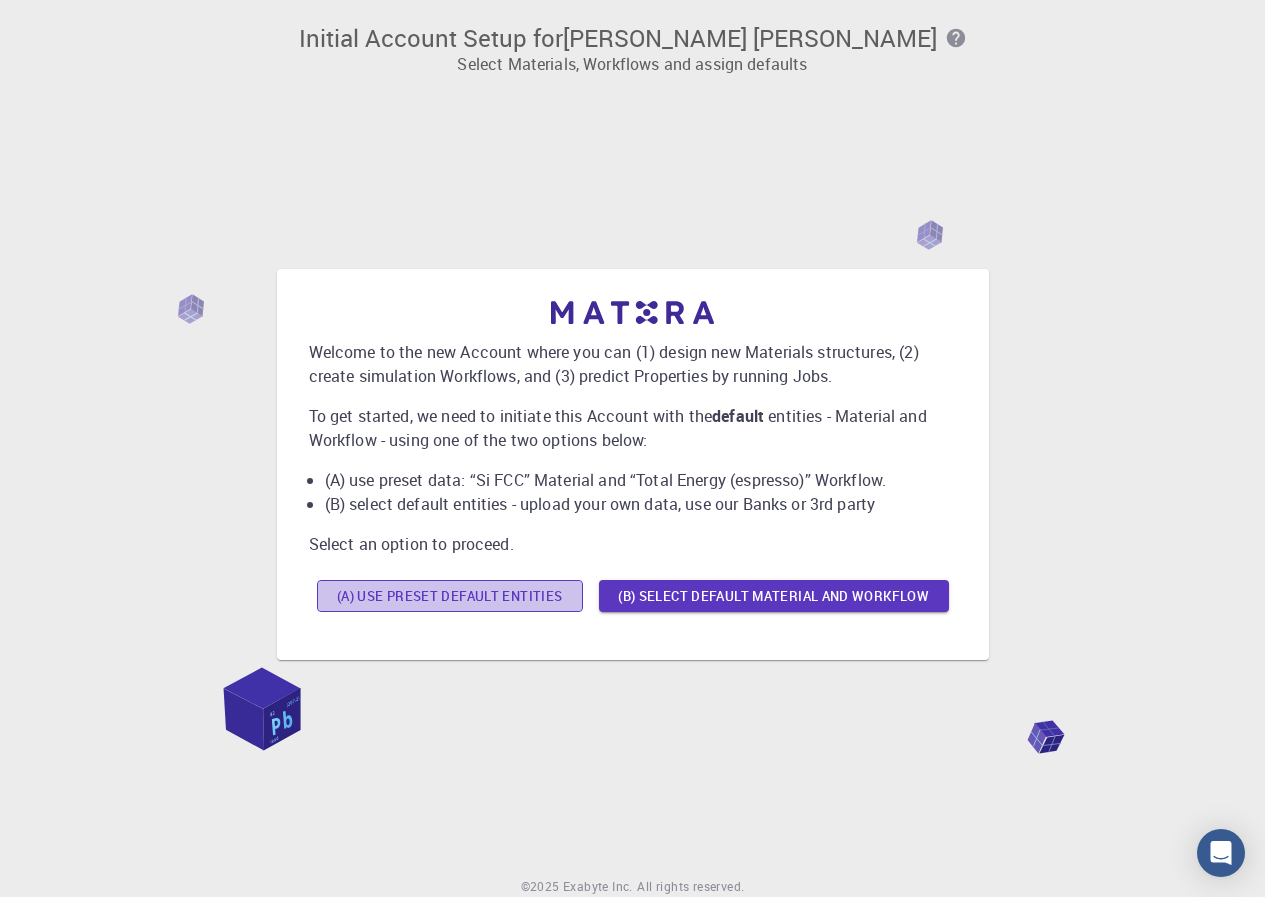 click on "(A) Use preset default entities" at bounding box center [450, 596] 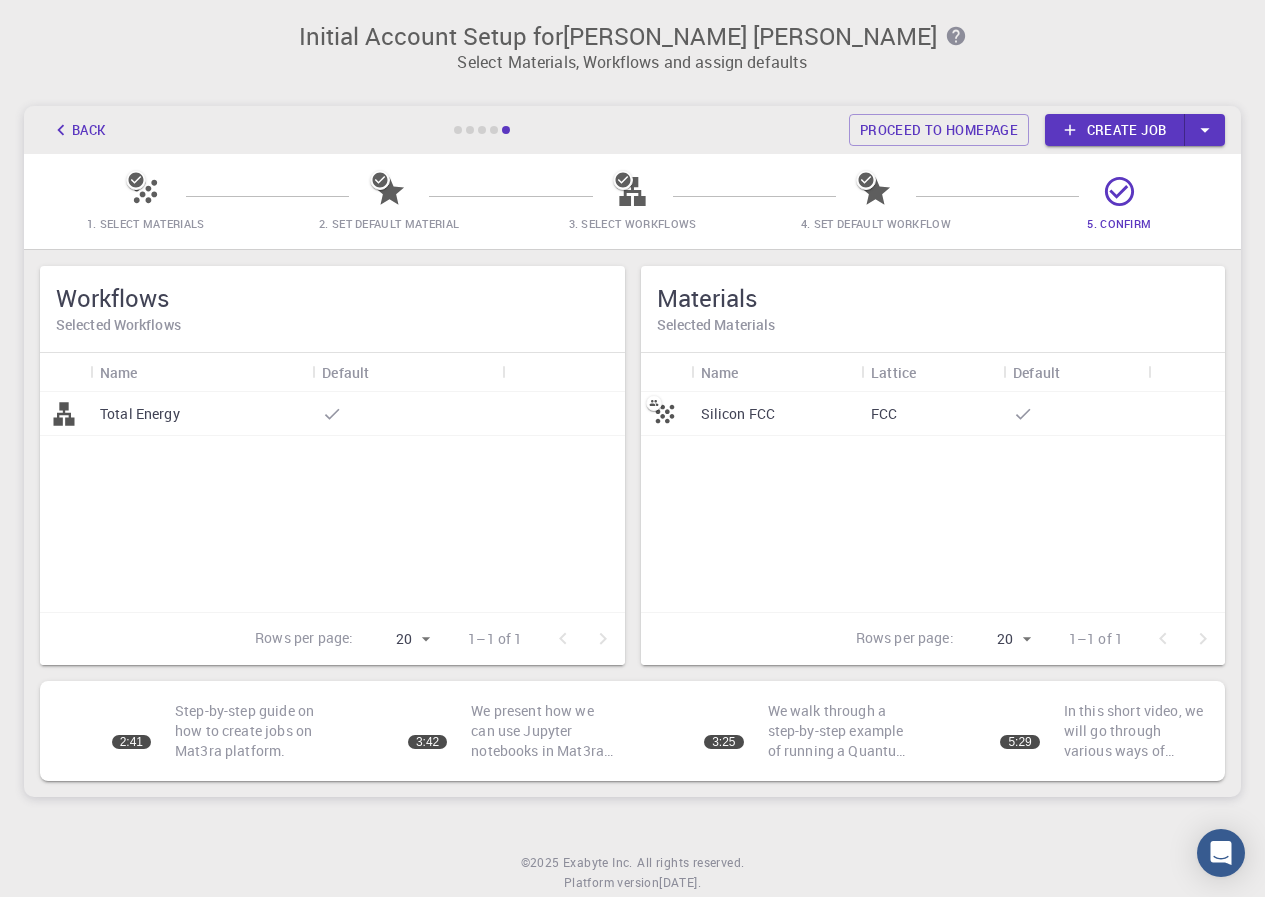 scroll, scrollTop: 0, scrollLeft: 0, axis: both 